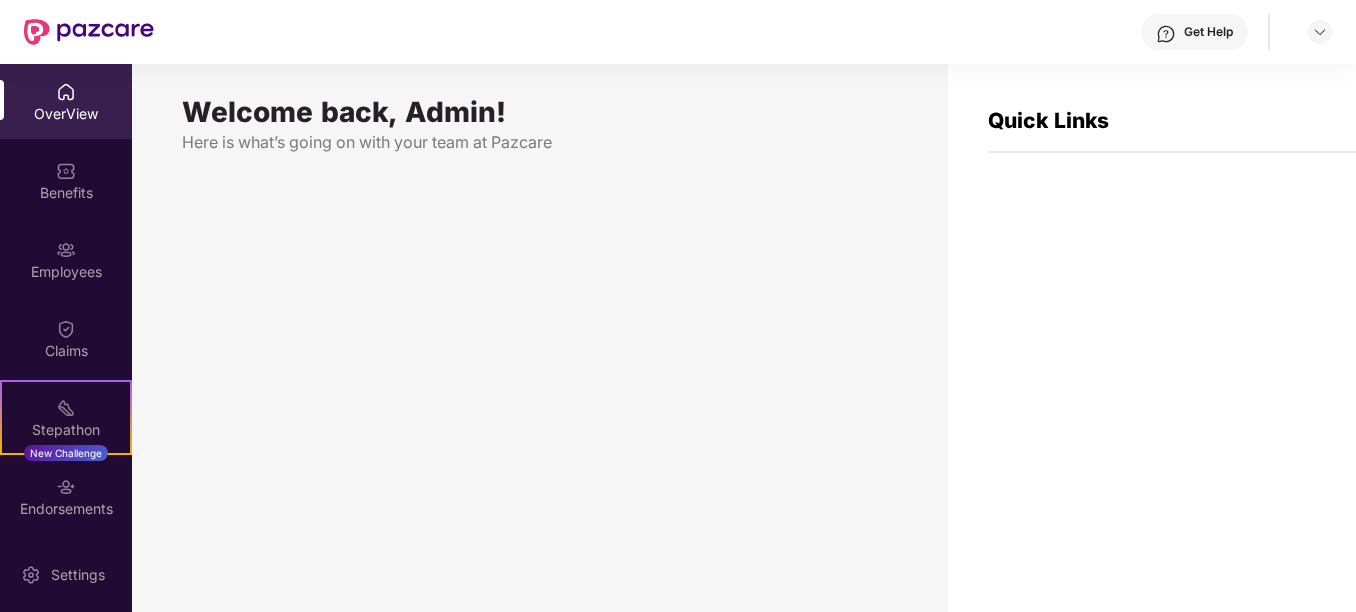 scroll, scrollTop: 0, scrollLeft: 0, axis: both 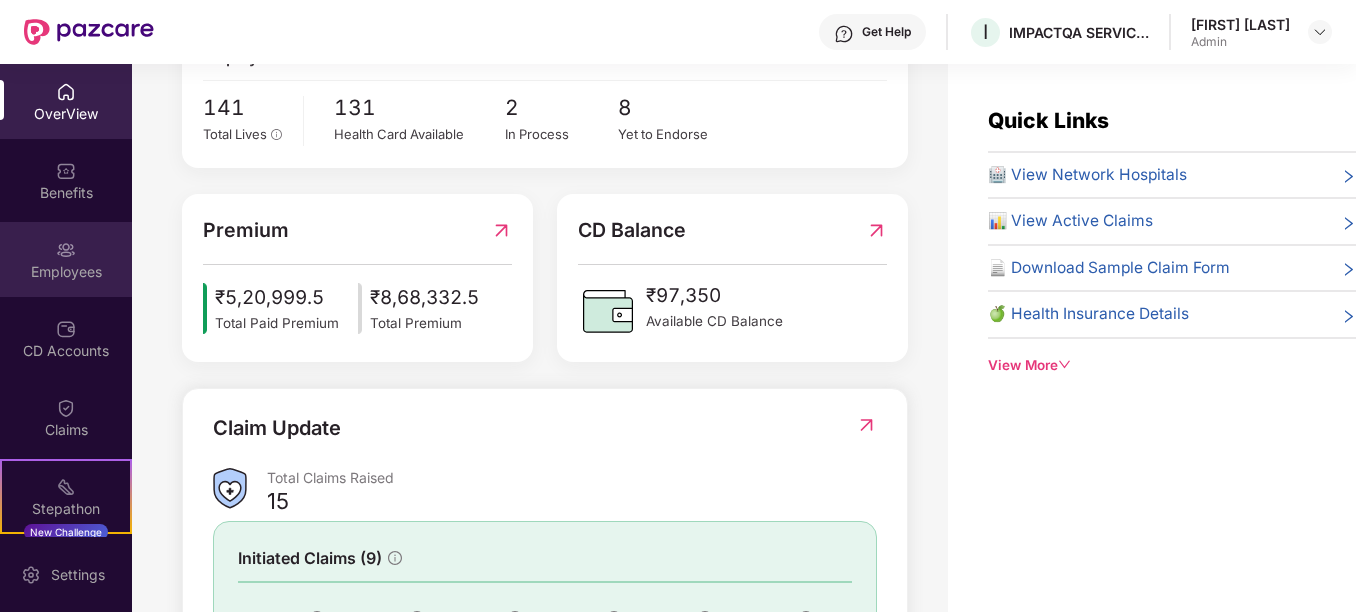 click on "Employees" at bounding box center [66, 259] 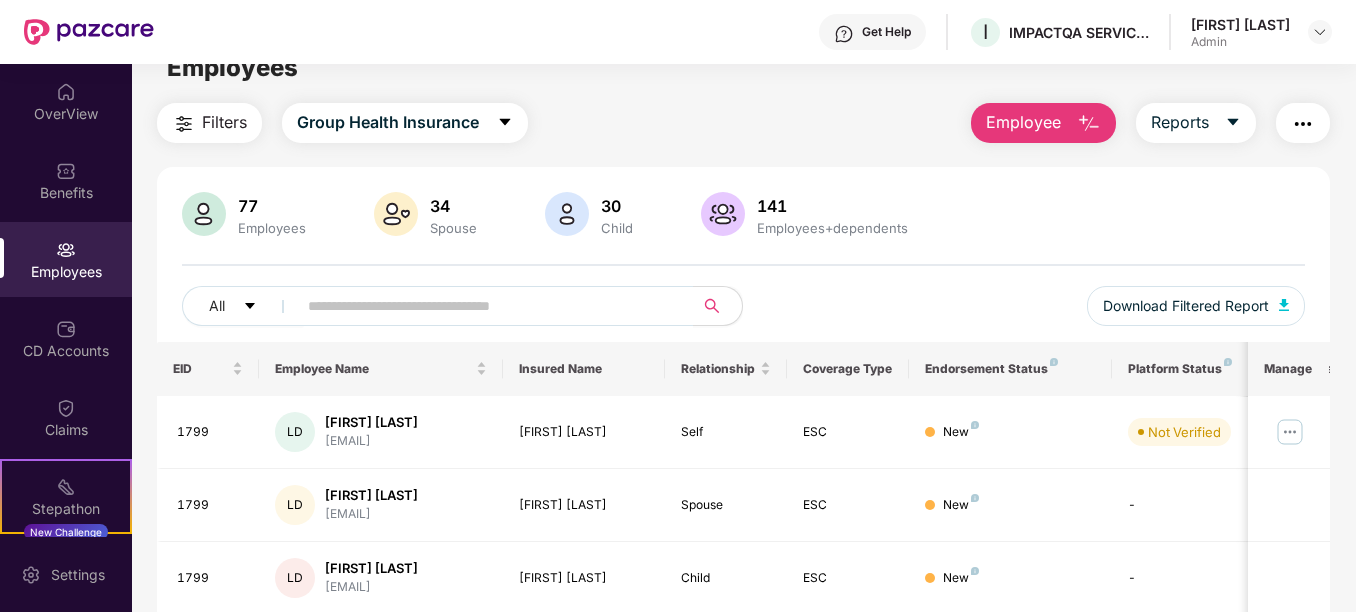scroll, scrollTop: 0, scrollLeft: 0, axis: both 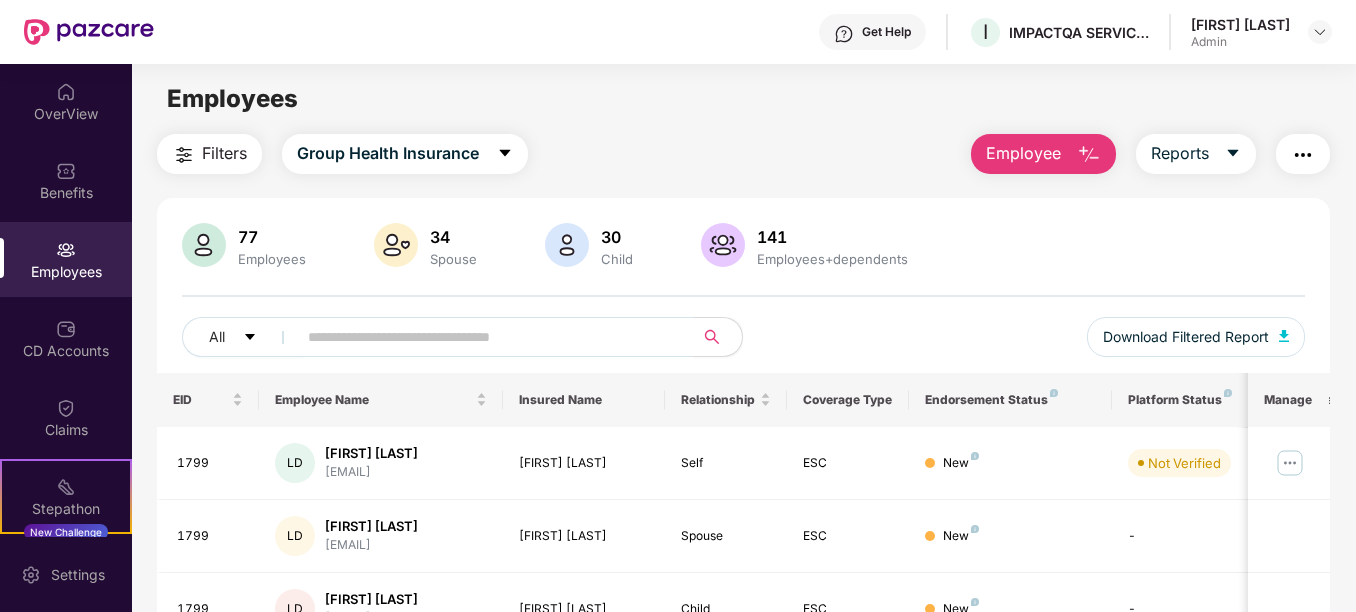 click on "Employee" at bounding box center [1043, 154] 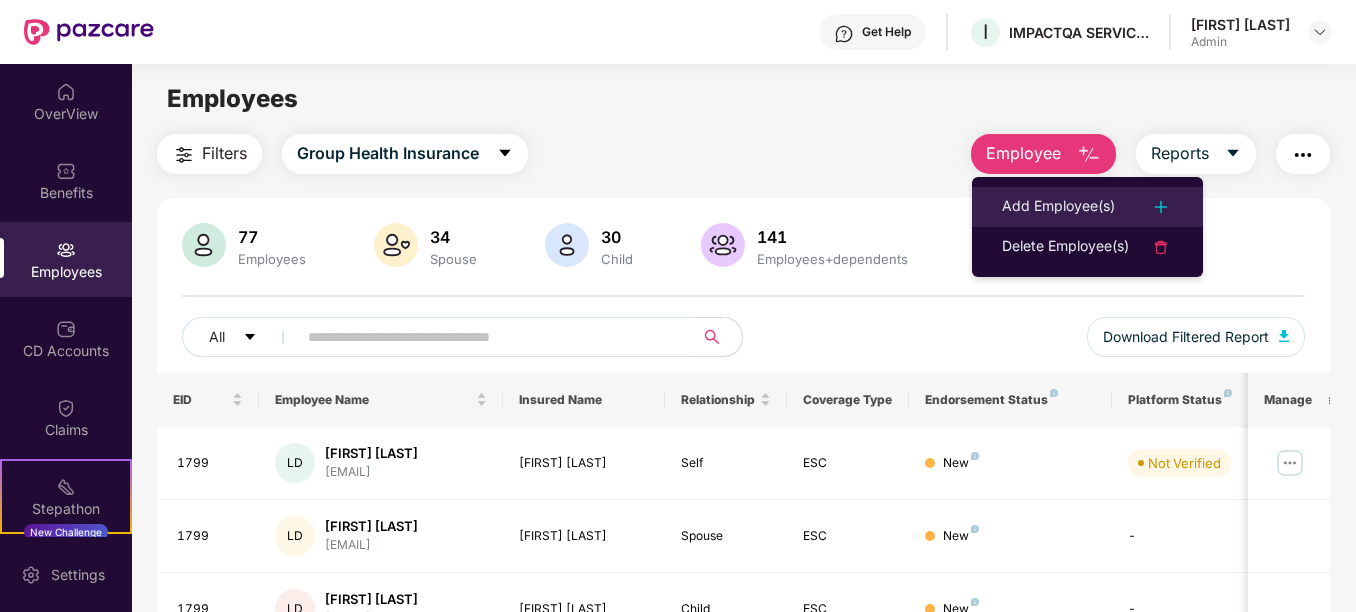 click on "Add Employee(s)" at bounding box center (1087, 207) 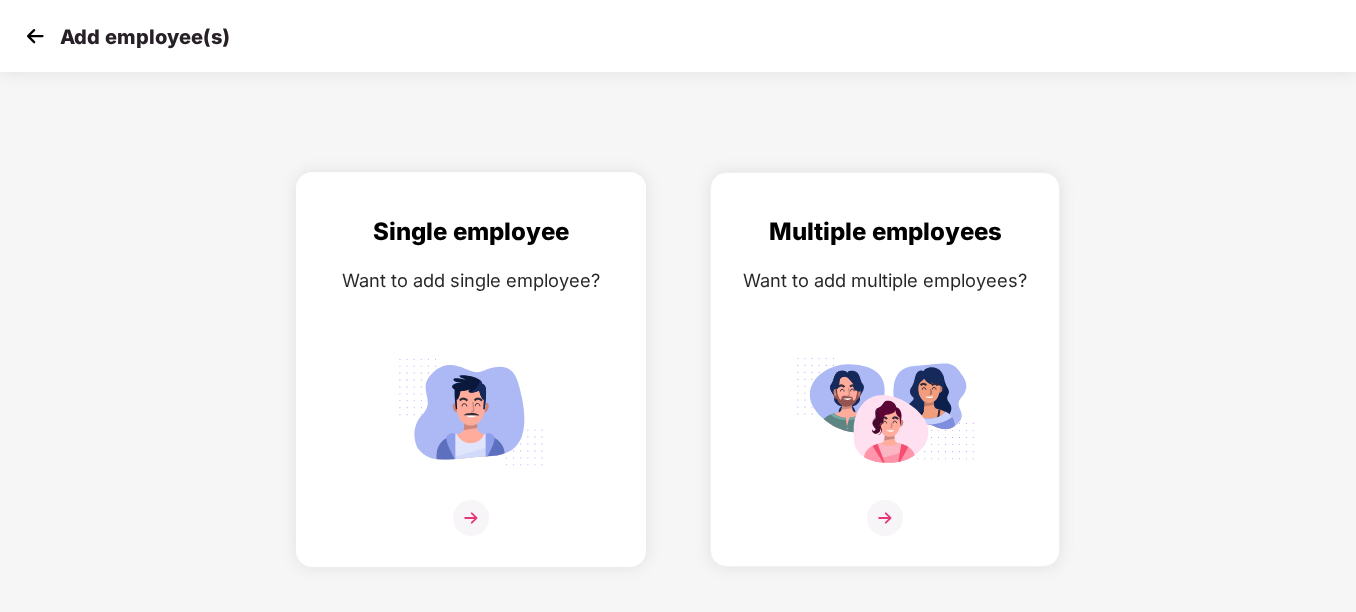 click at bounding box center [471, 411] 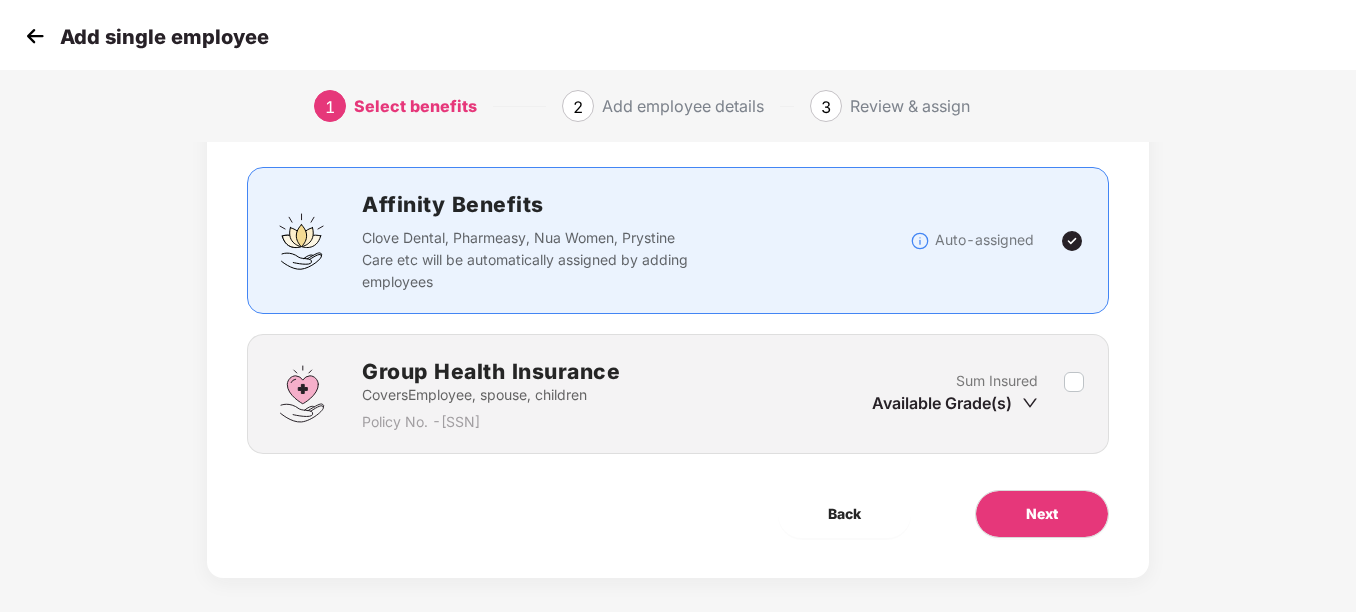 scroll, scrollTop: 127, scrollLeft: 0, axis: vertical 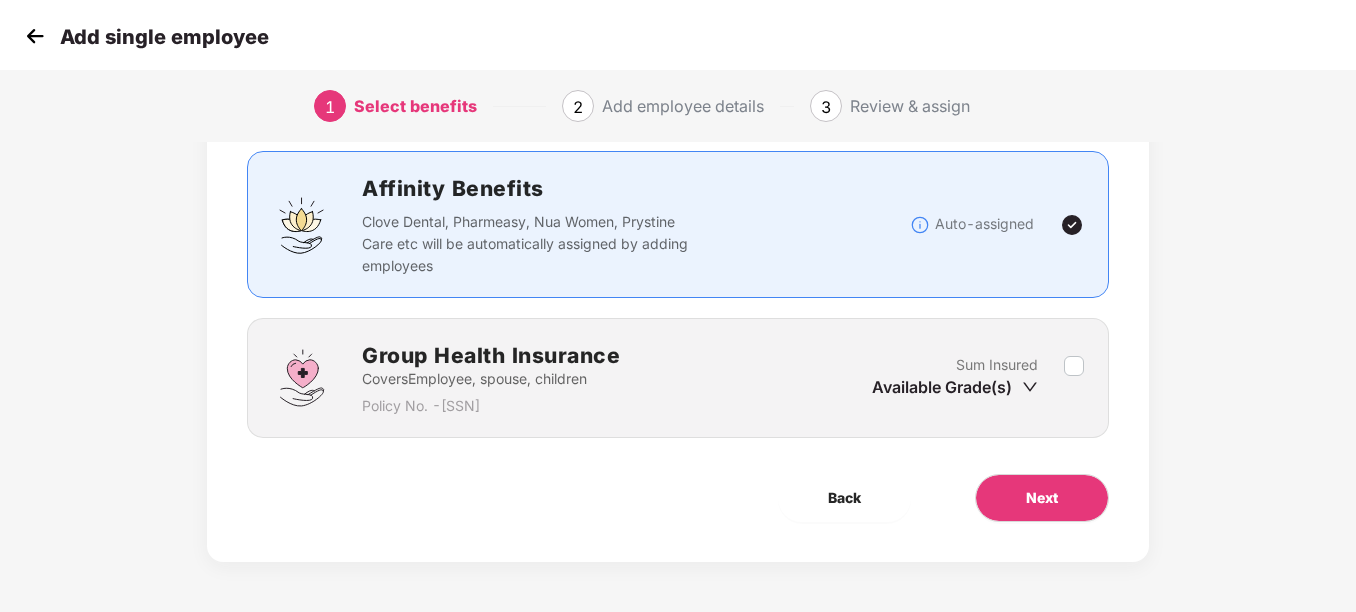 click on "Available Grade(s)" at bounding box center [955, 387] 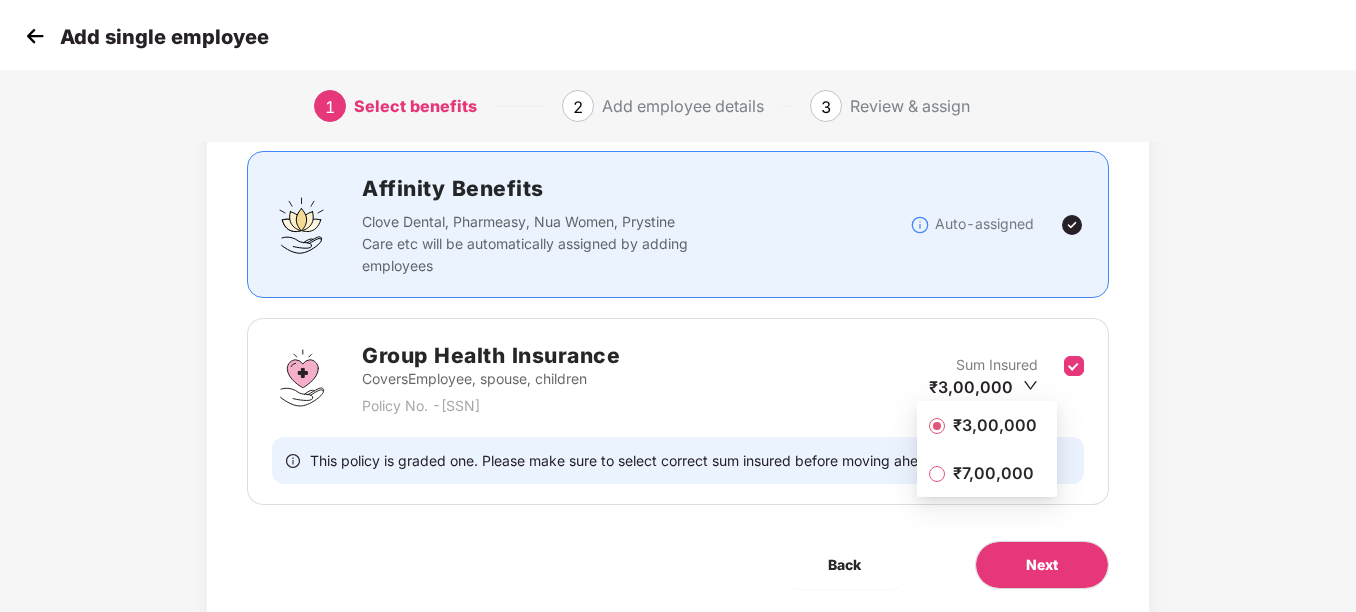 click on "₹3,00,000" at bounding box center (995, 425) 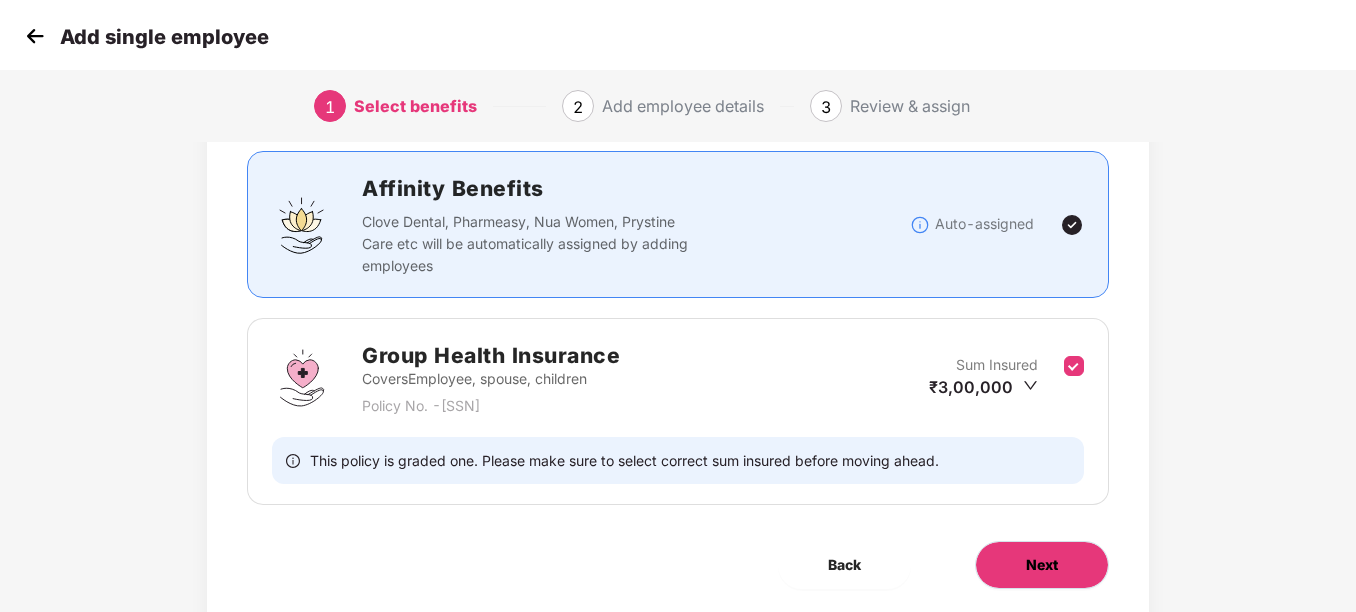 click on "Next" at bounding box center [1042, 565] 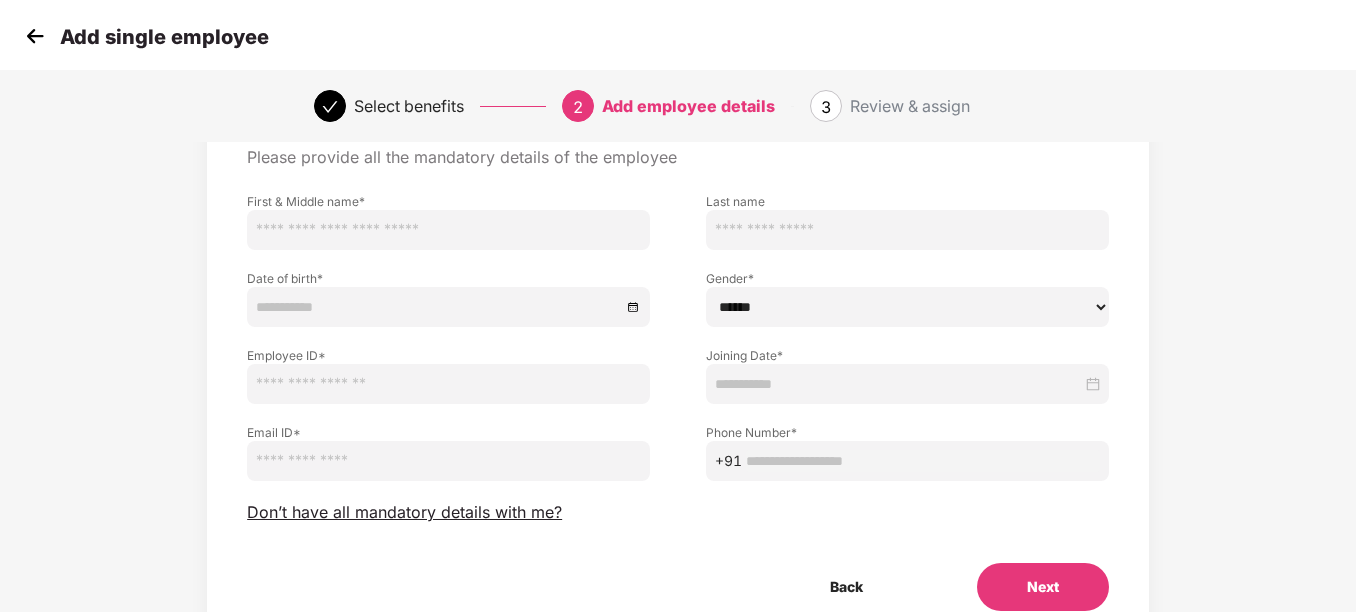 scroll, scrollTop: 0, scrollLeft: 0, axis: both 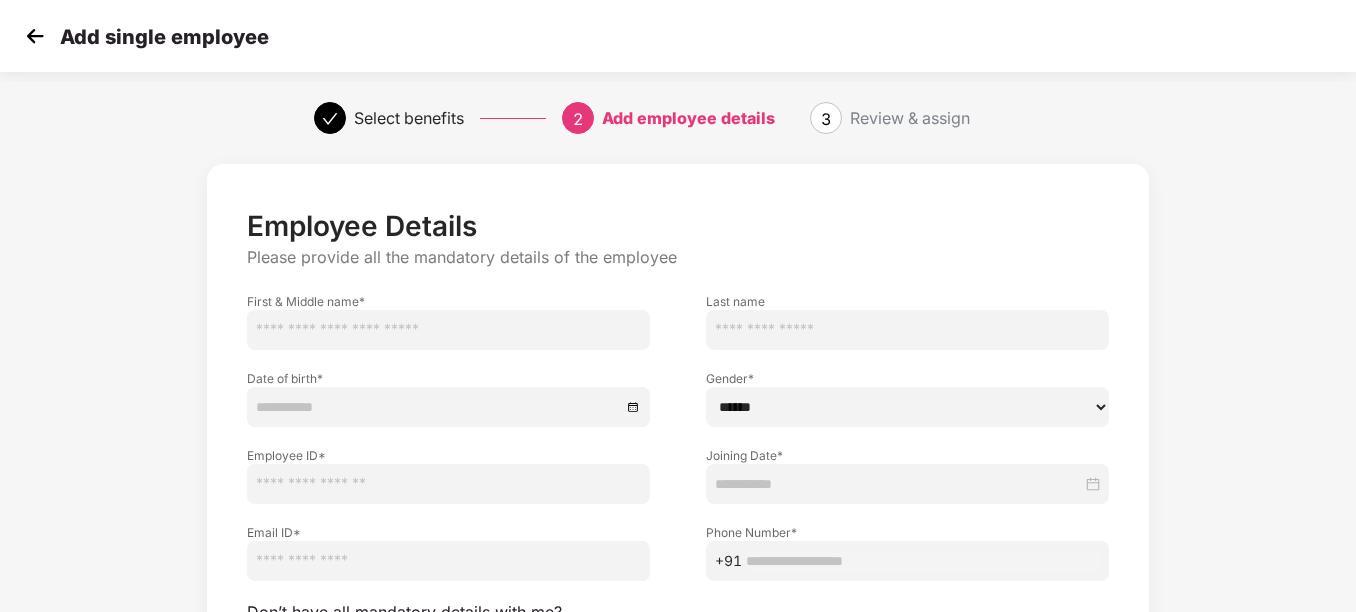 click at bounding box center [448, 330] 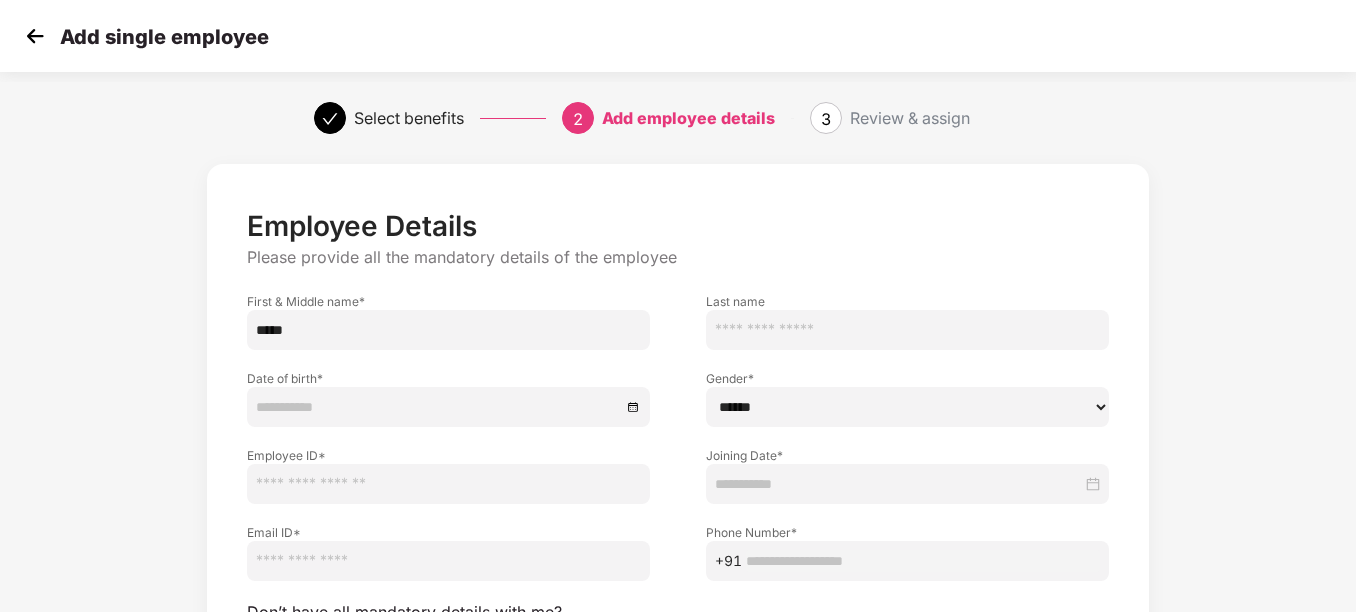 type on "*****" 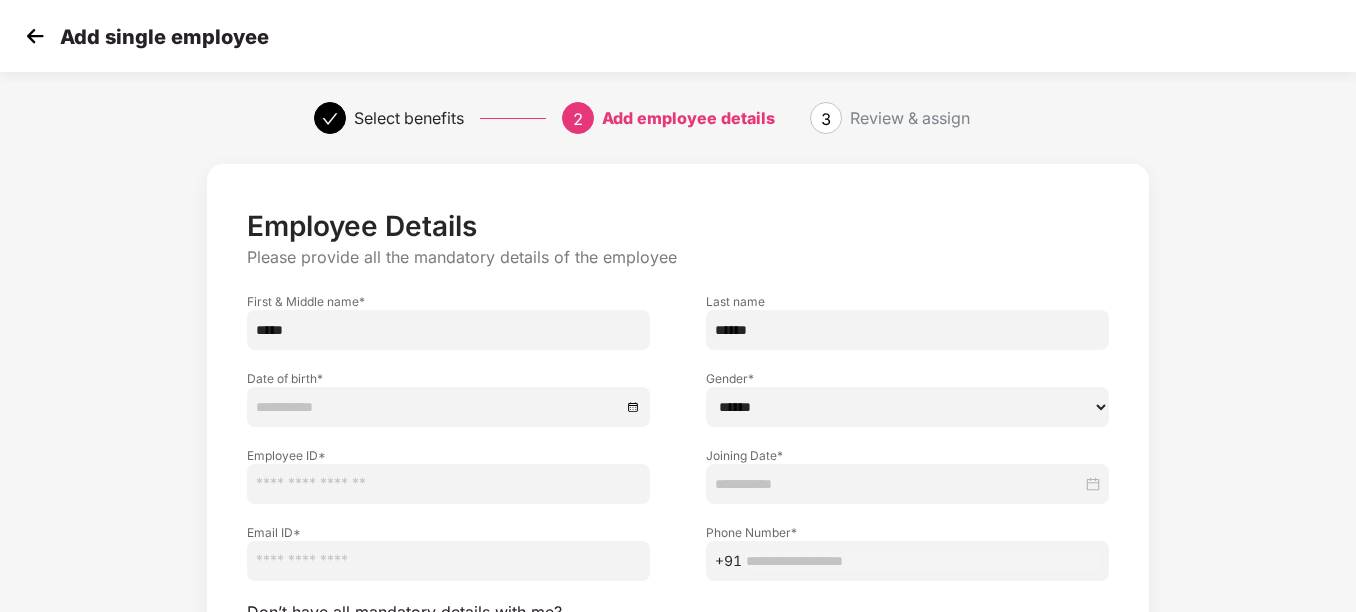 type on "******" 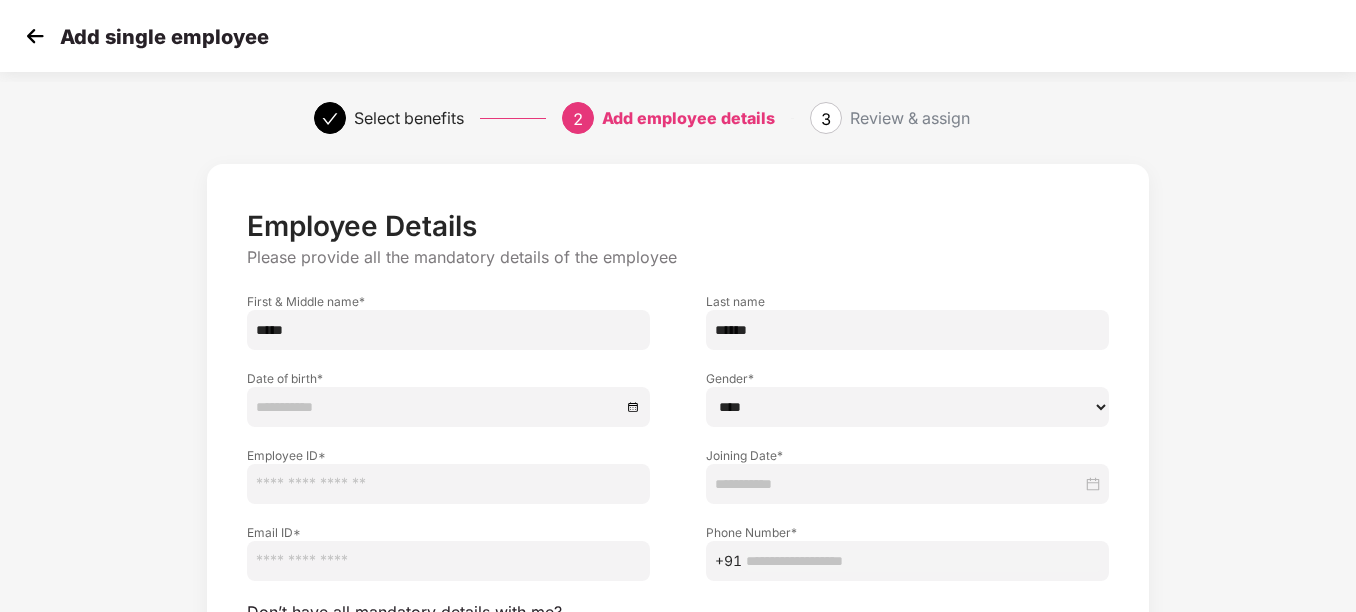 click on "****** **** ******" at bounding box center [907, 407] 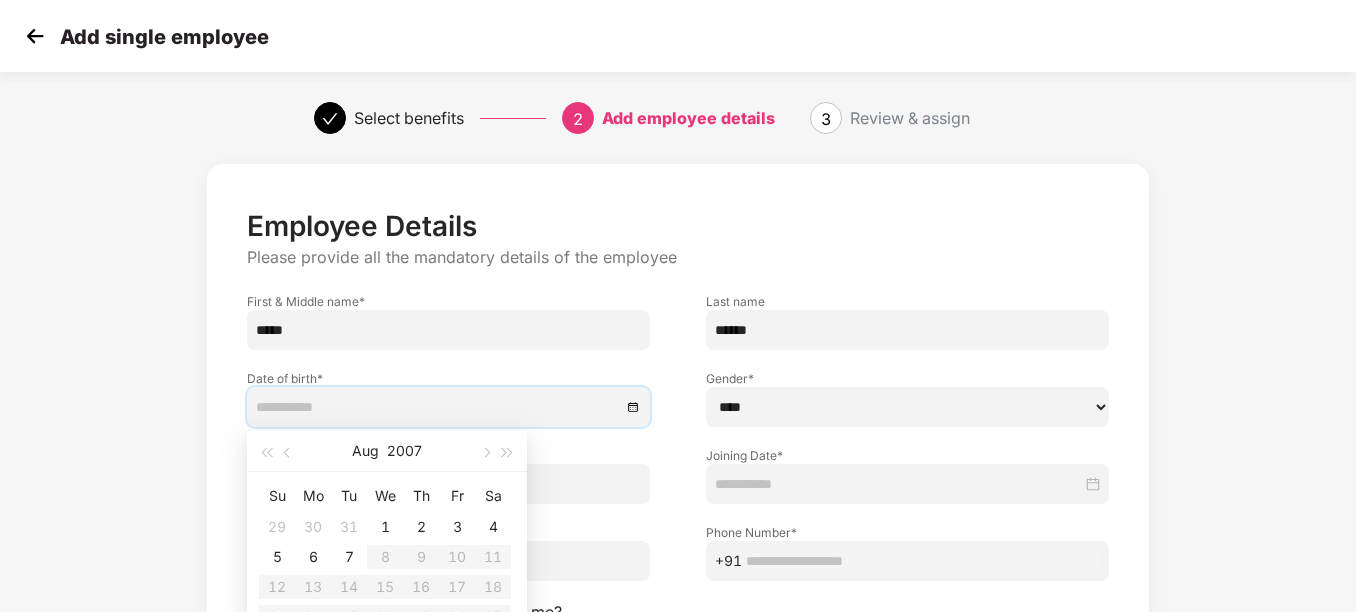 scroll, scrollTop: 100, scrollLeft: 0, axis: vertical 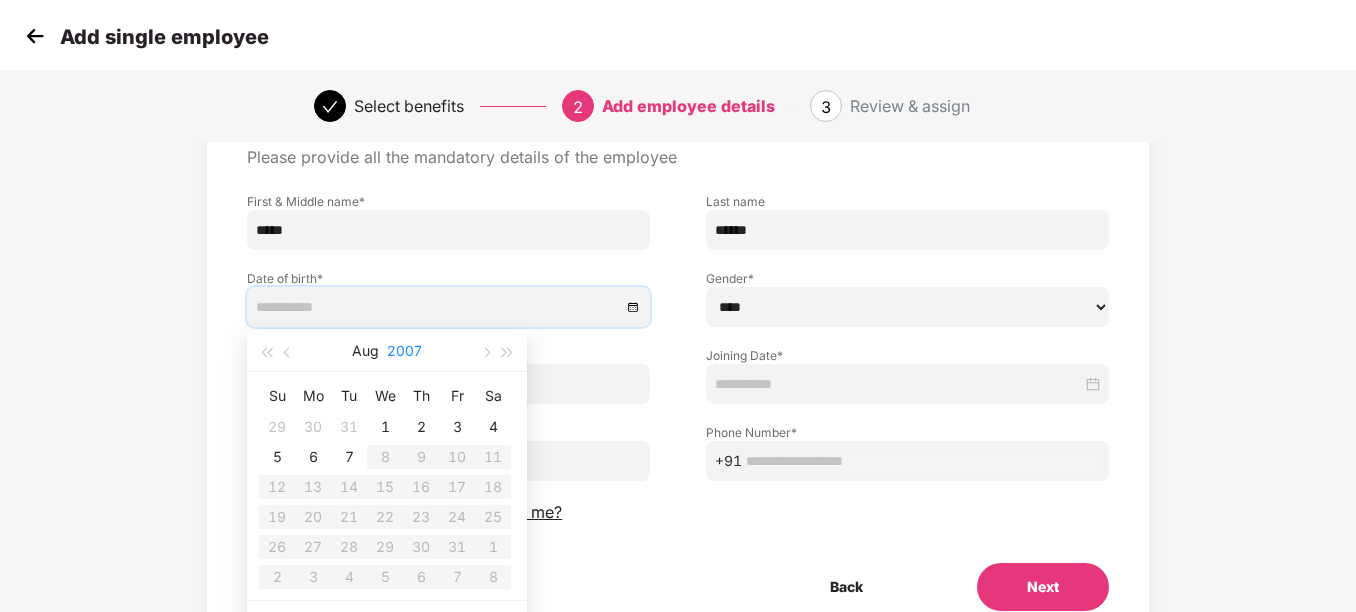 click on "2007" at bounding box center (404, 351) 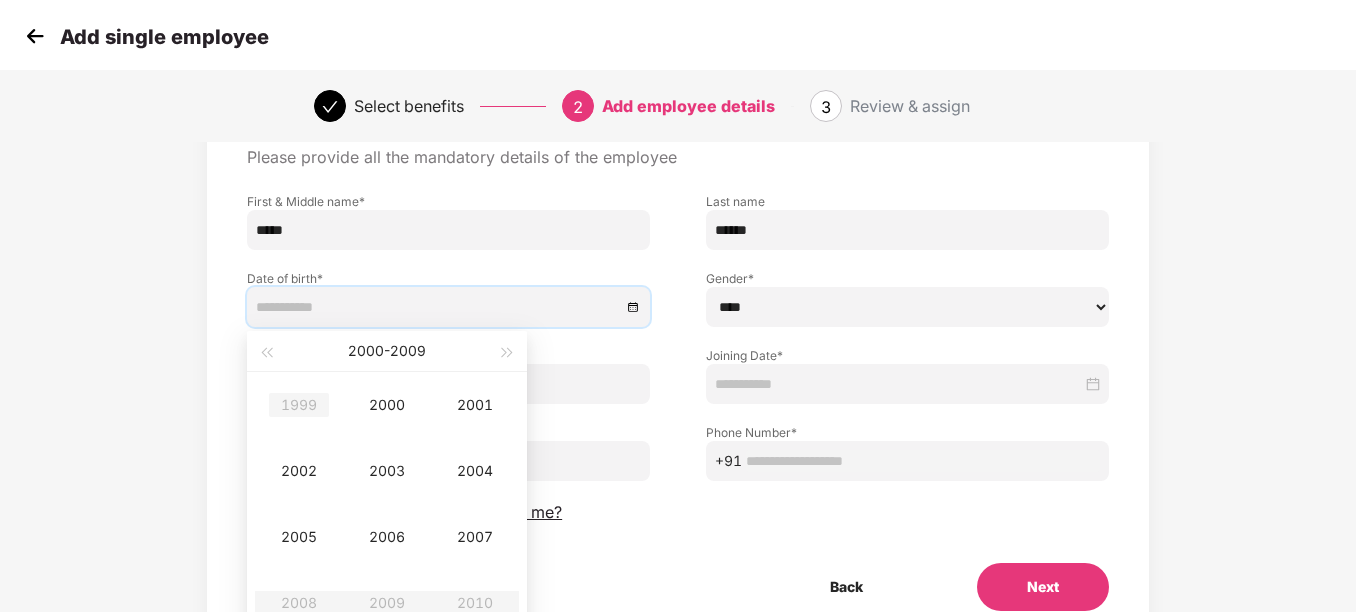 type on "**********" 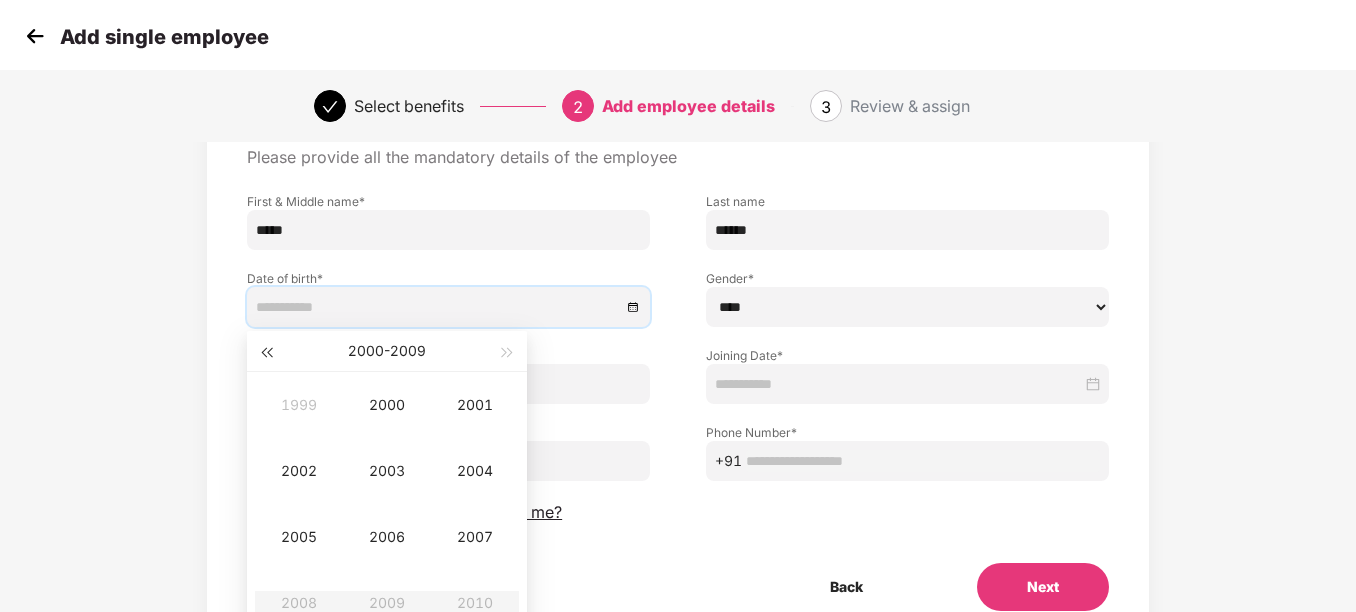 click at bounding box center [266, 351] 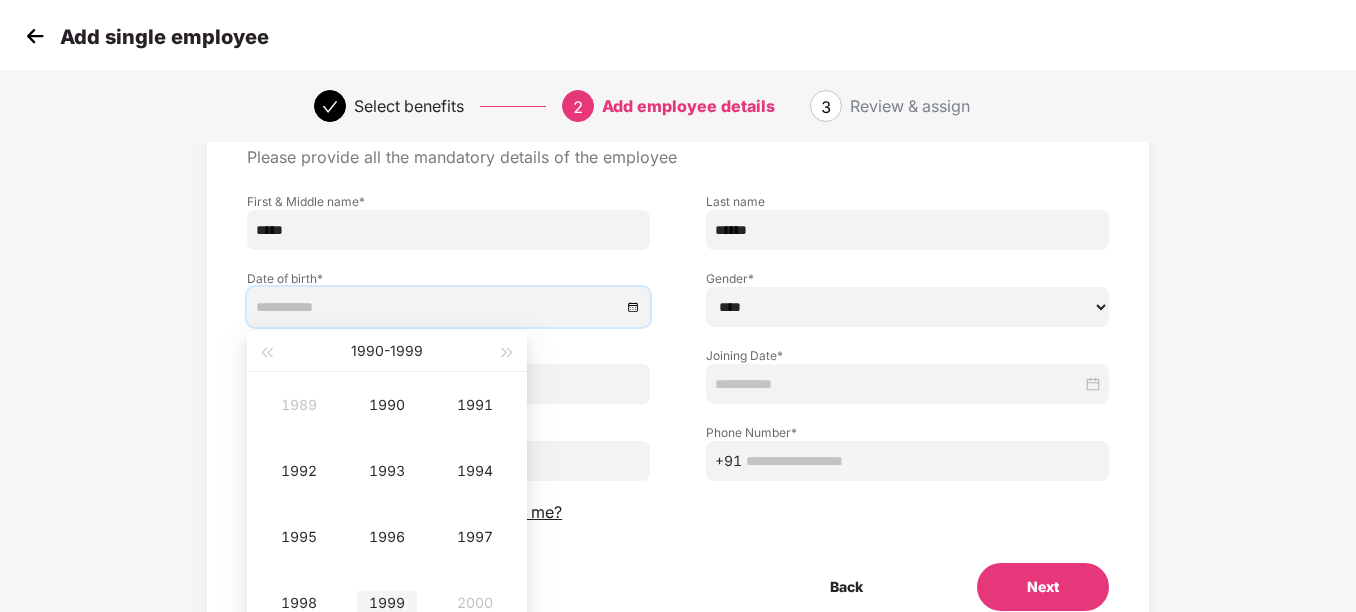 type on "**********" 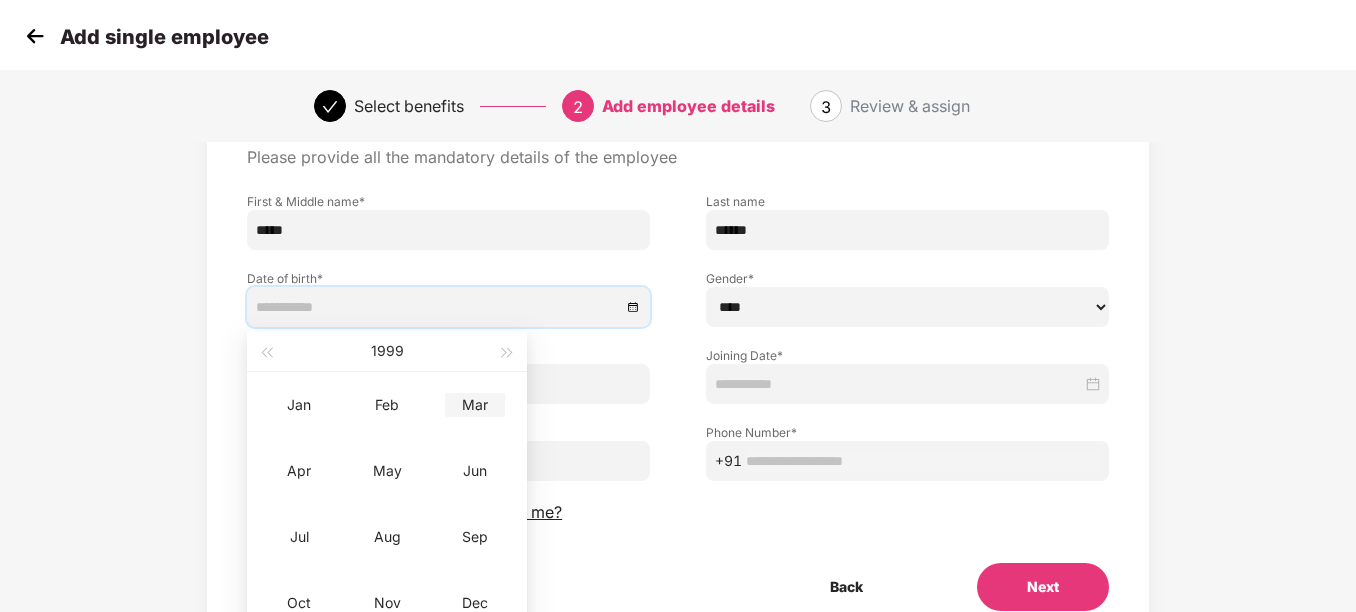 type on "**********" 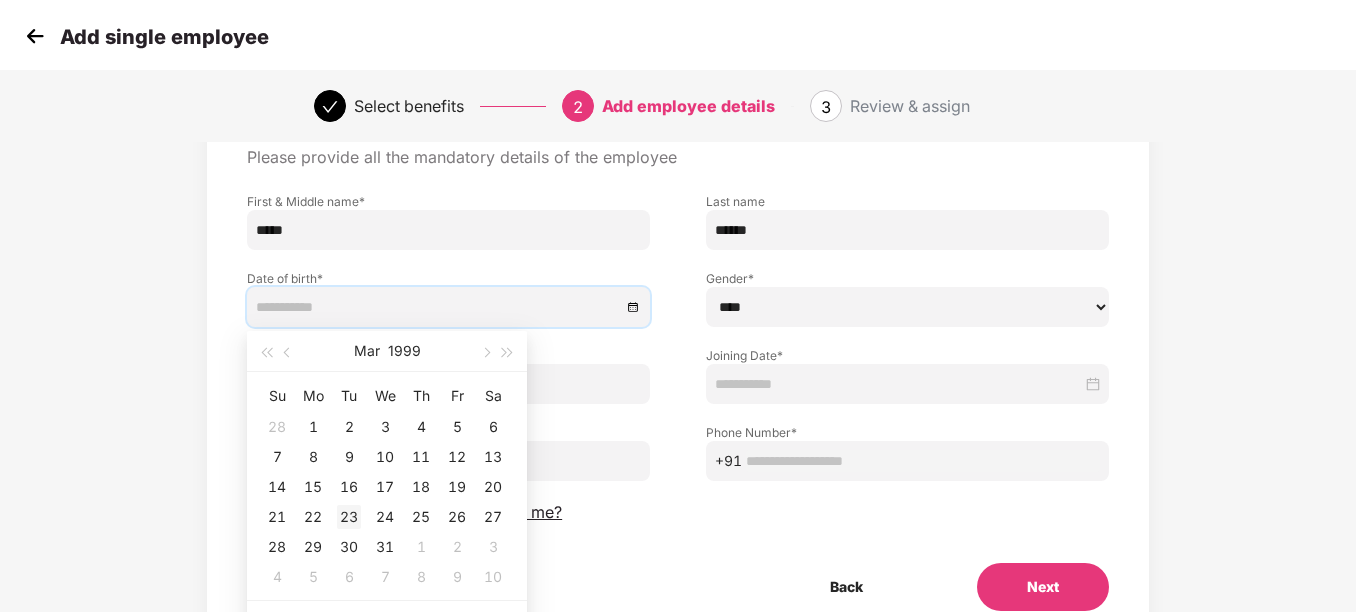 type on "**********" 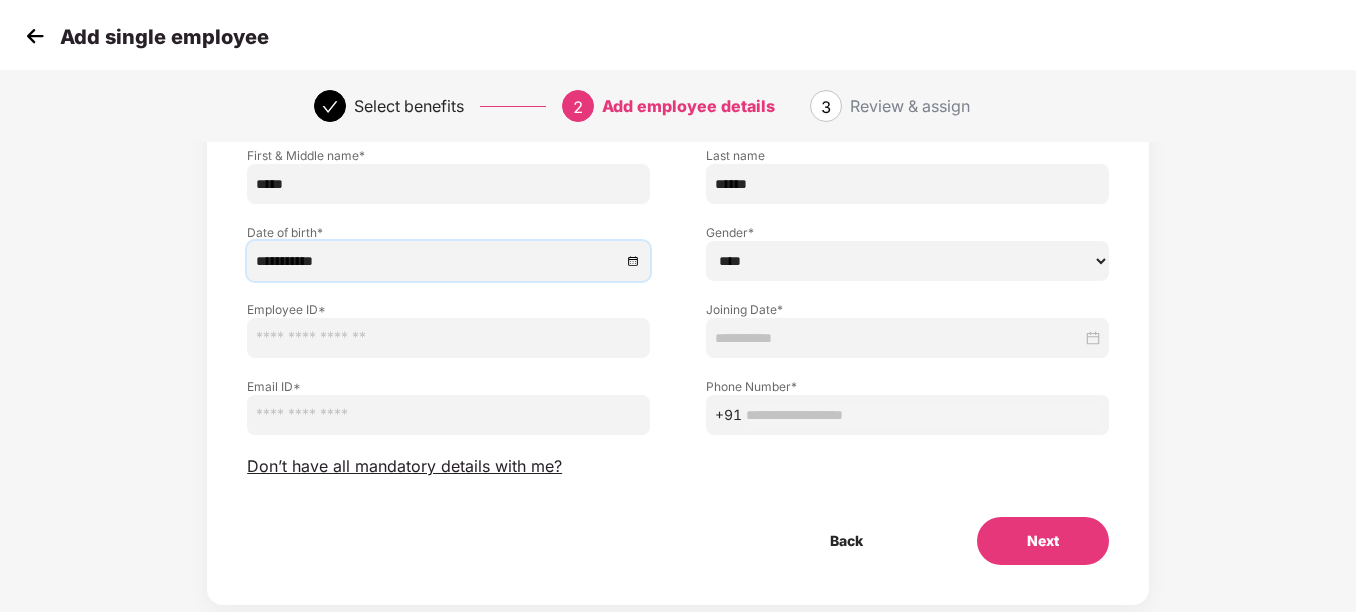 scroll, scrollTop: 189, scrollLeft: 0, axis: vertical 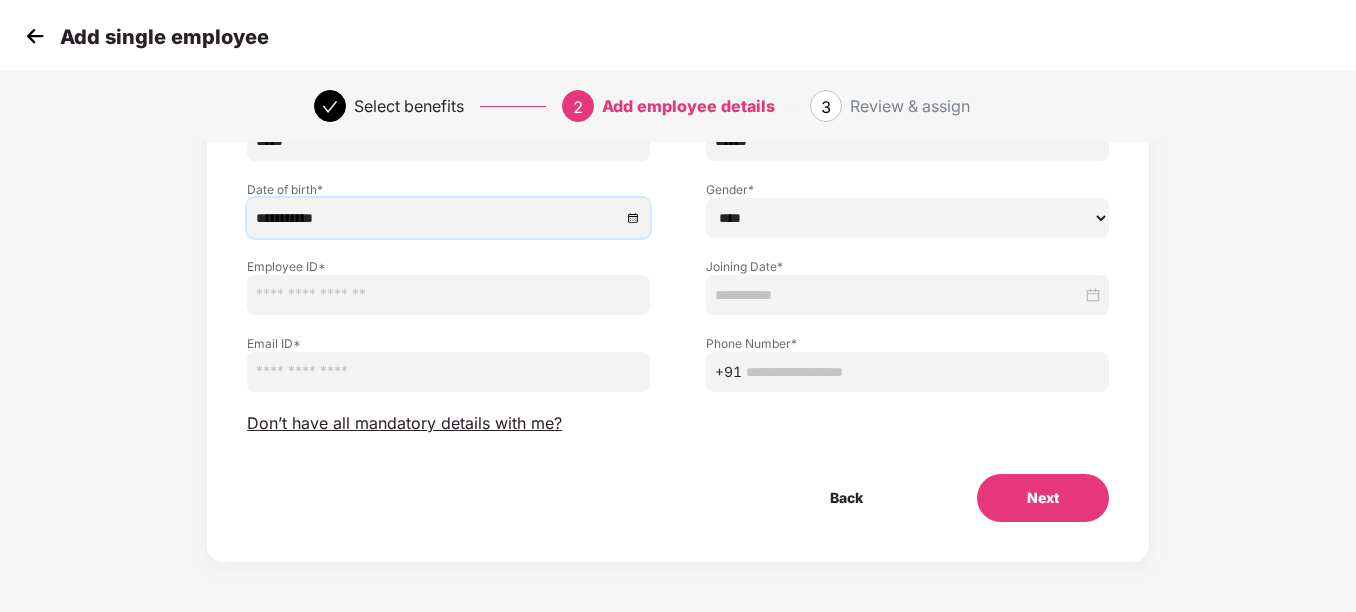 click at bounding box center [898, 295] 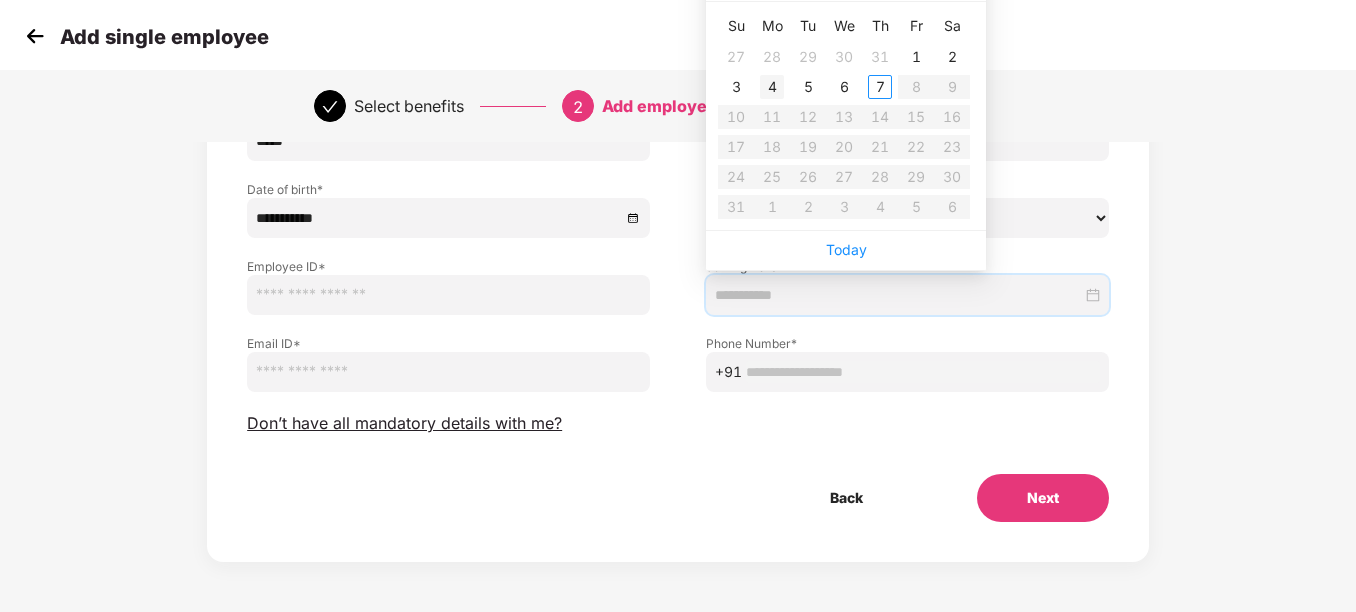 type on "**********" 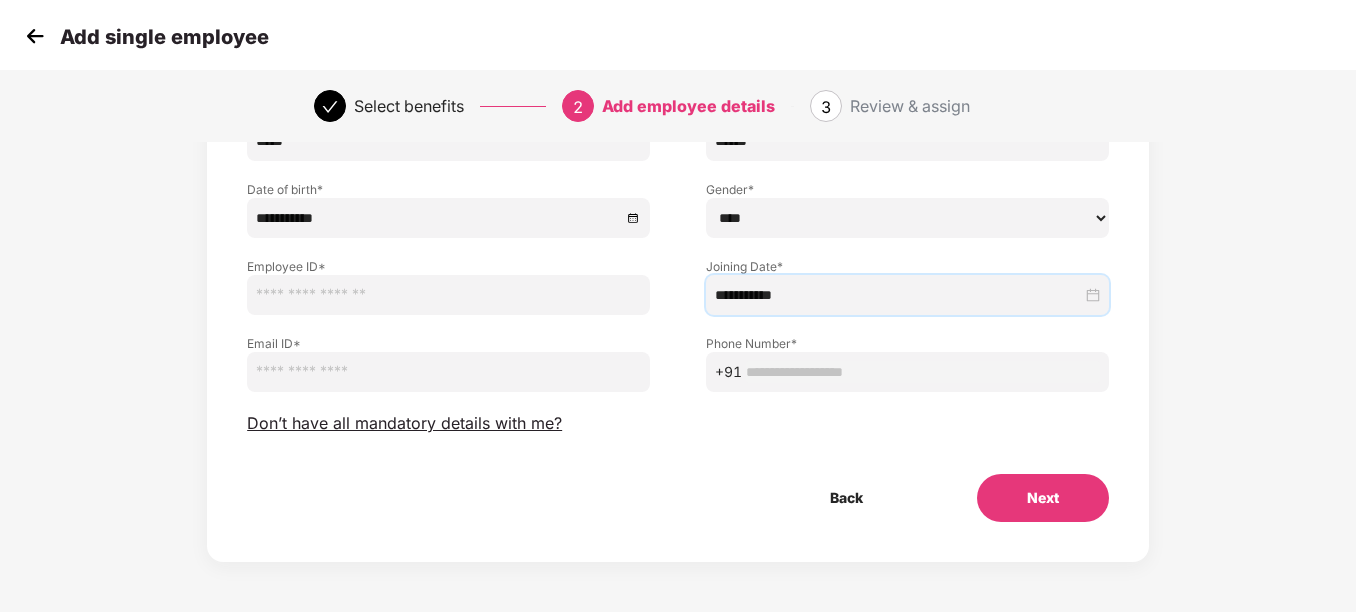 click at bounding box center (448, 295) 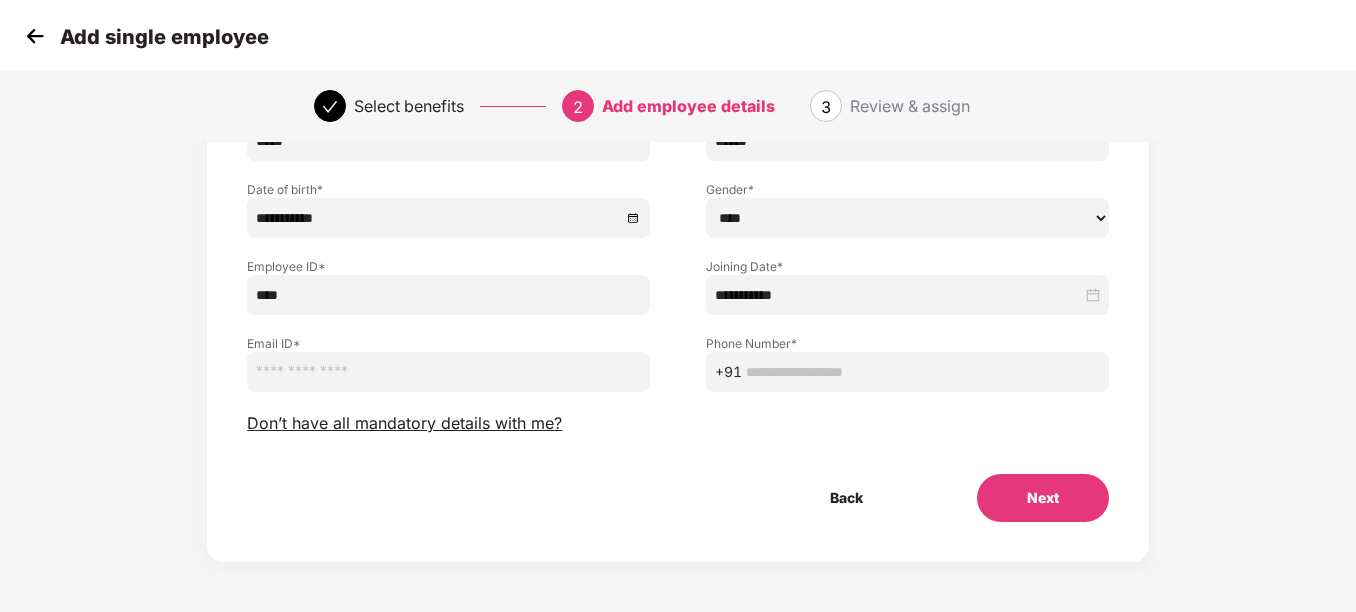type on "****" 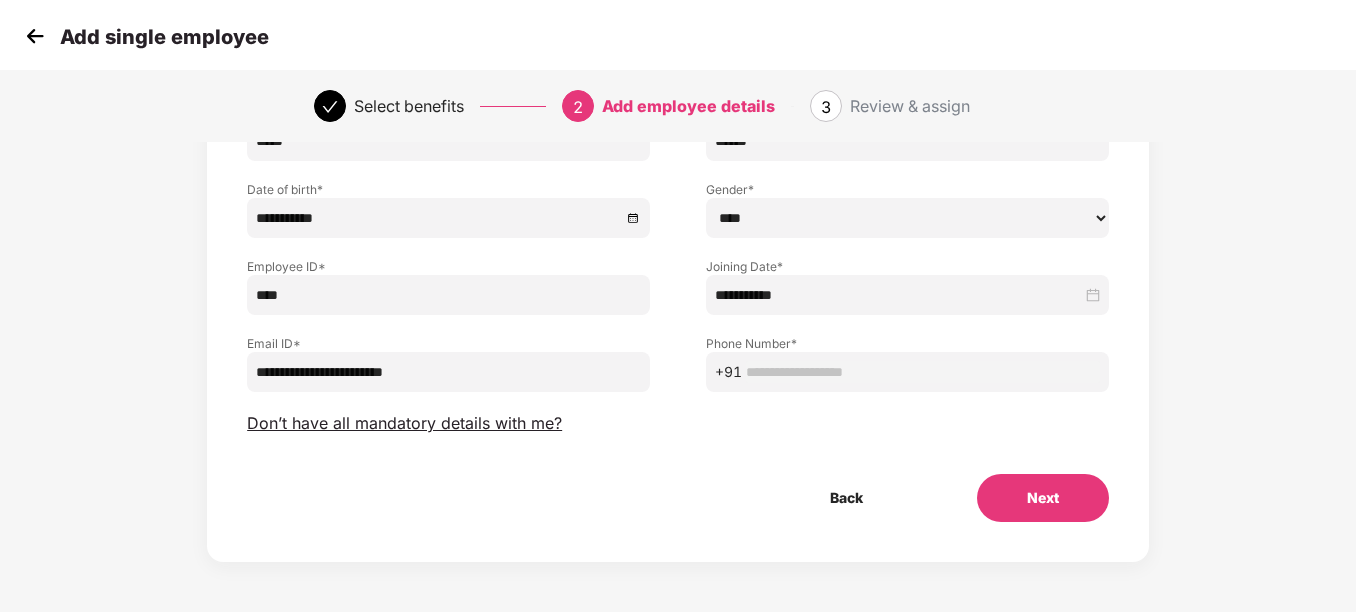 type on "**********" 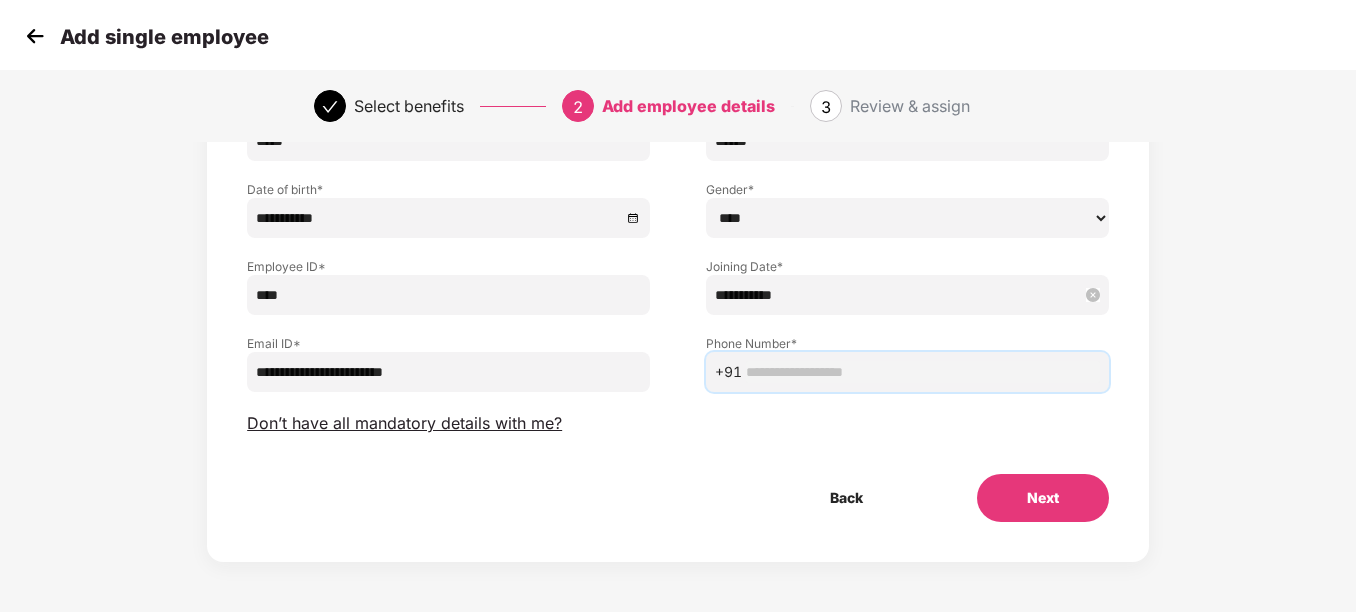 paste on "**********" 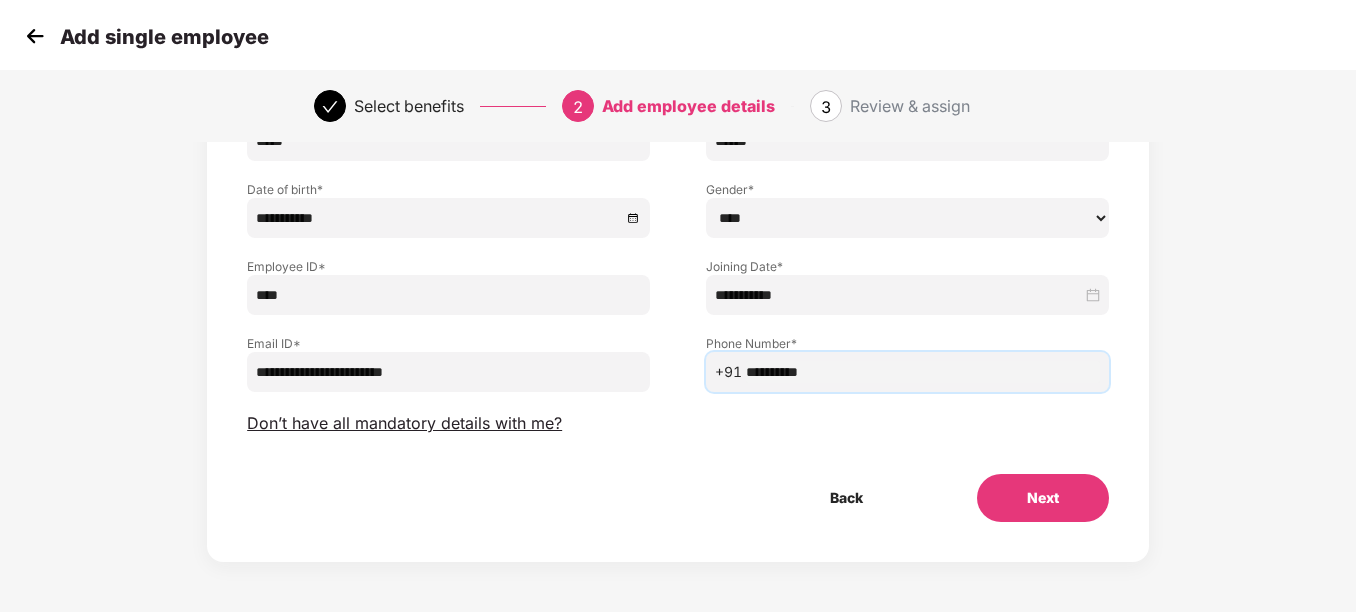 type on "**********" 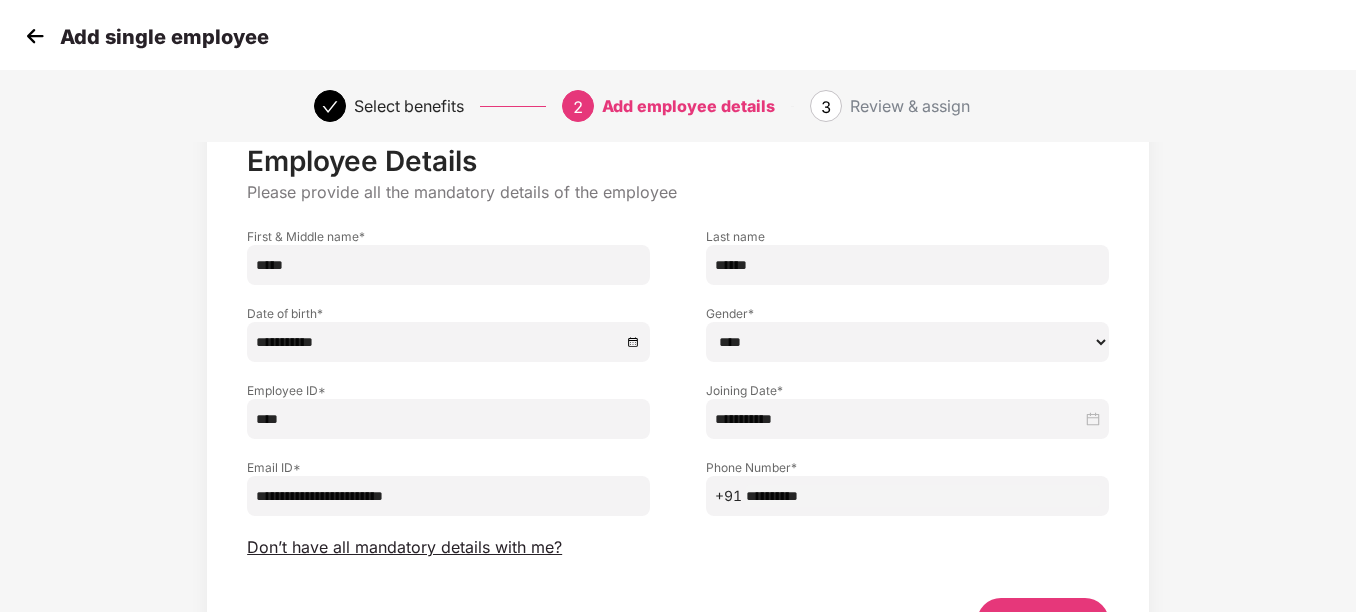 scroll, scrollTop: 100, scrollLeft: 0, axis: vertical 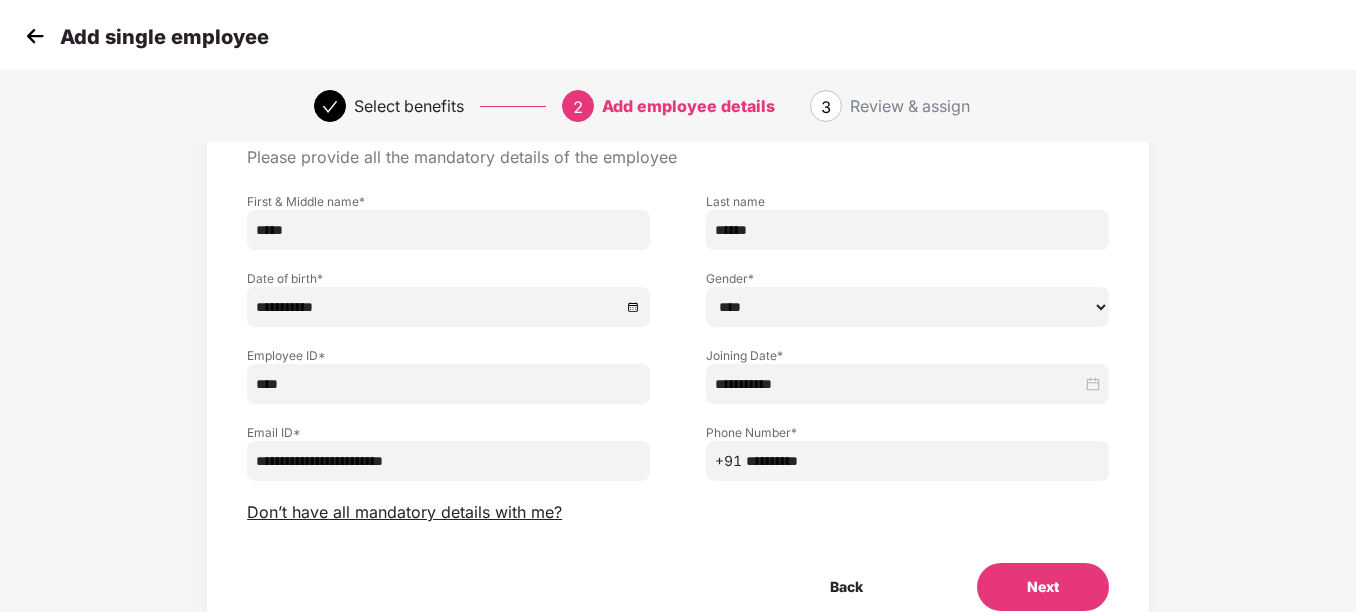 click on "Next" at bounding box center (1043, 587) 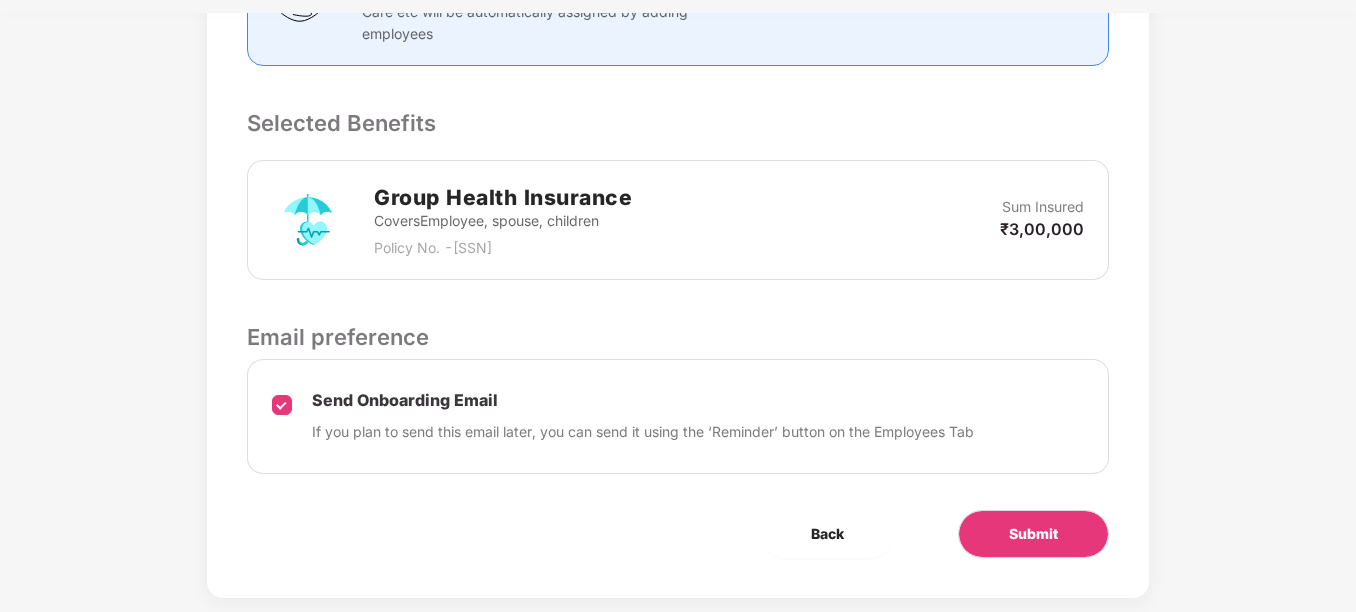 scroll, scrollTop: 600, scrollLeft: 0, axis: vertical 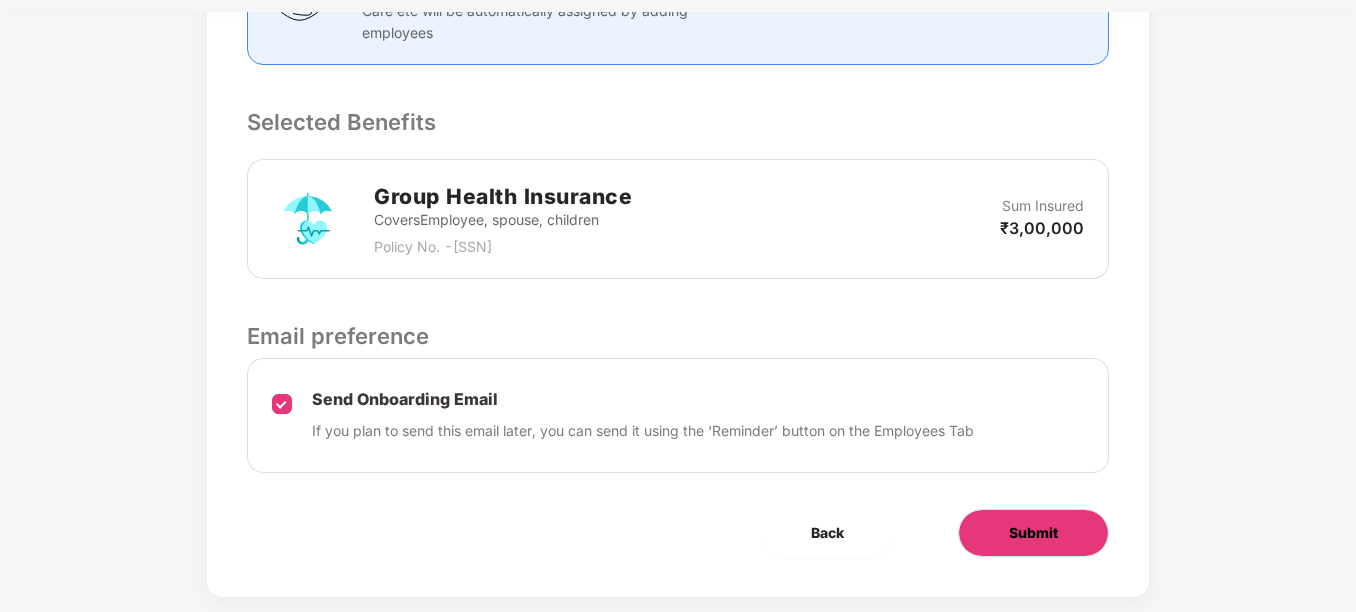 click on "Submit" at bounding box center (1033, 533) 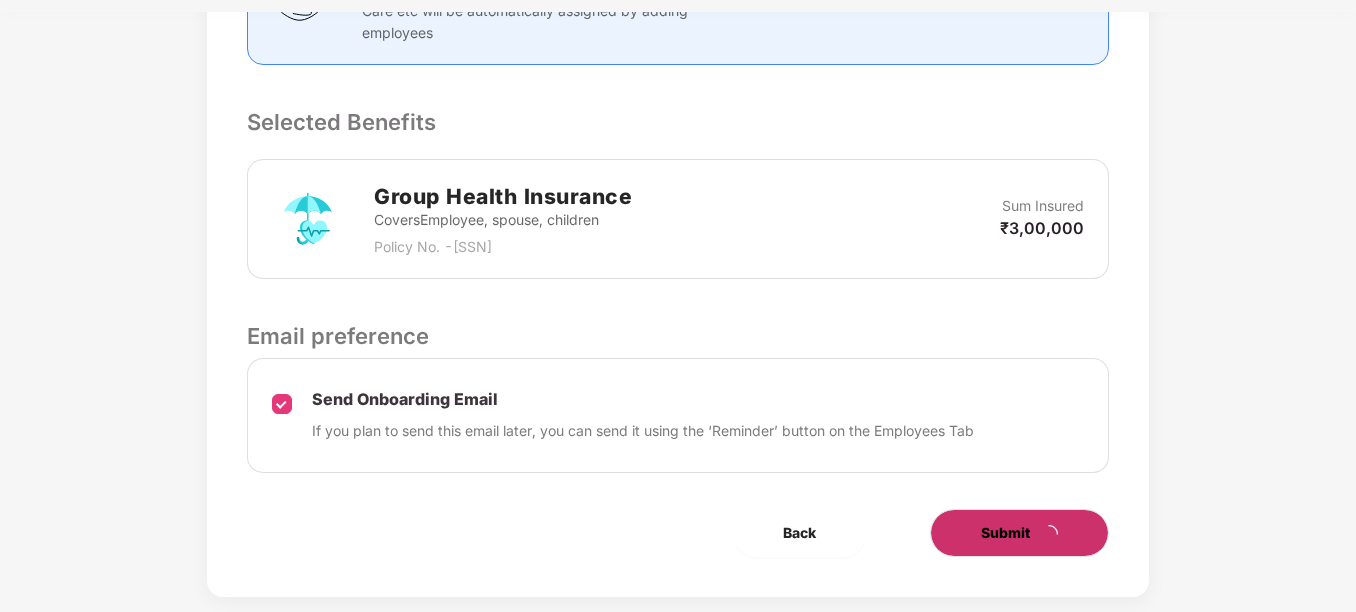scroll, scrollTop: 0, scrollLeft: 0, axis: both 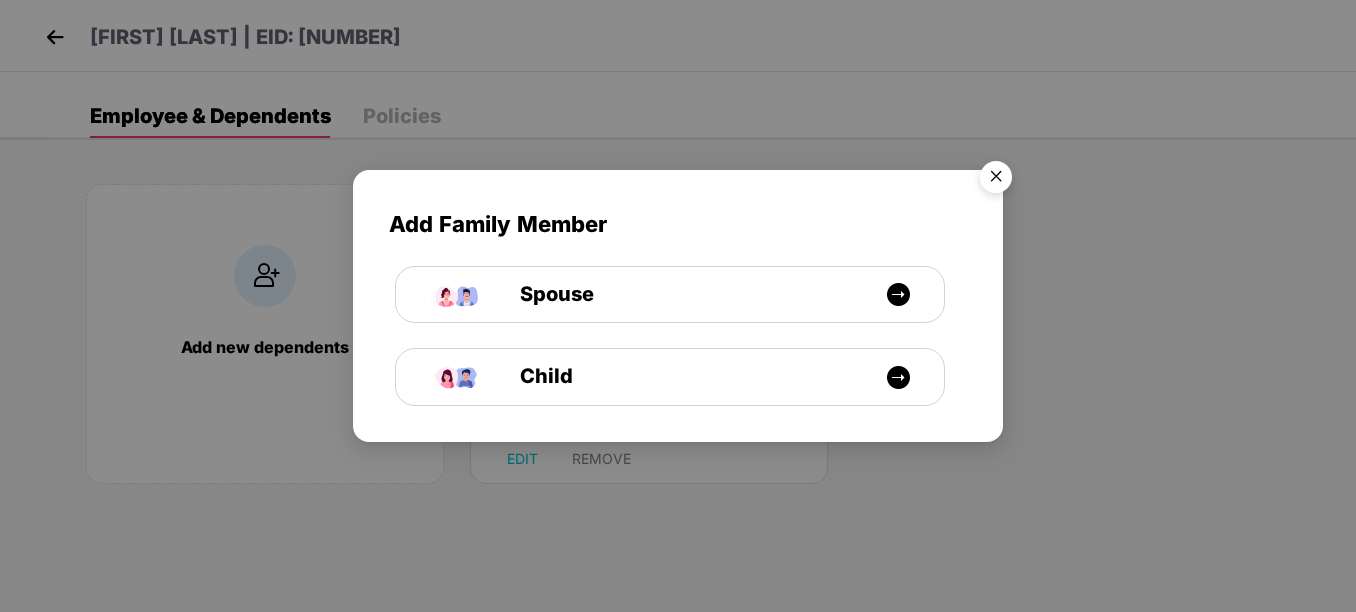 click at bounding box center (996, 180) 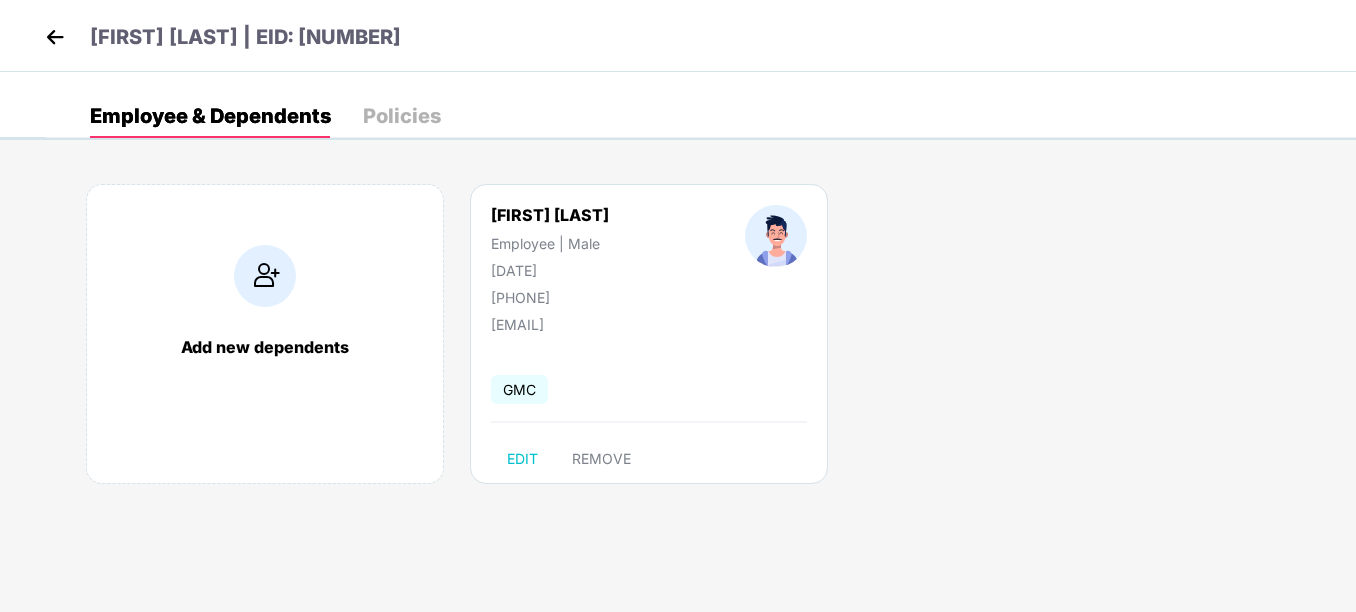 click at bounding box center [55, 37] 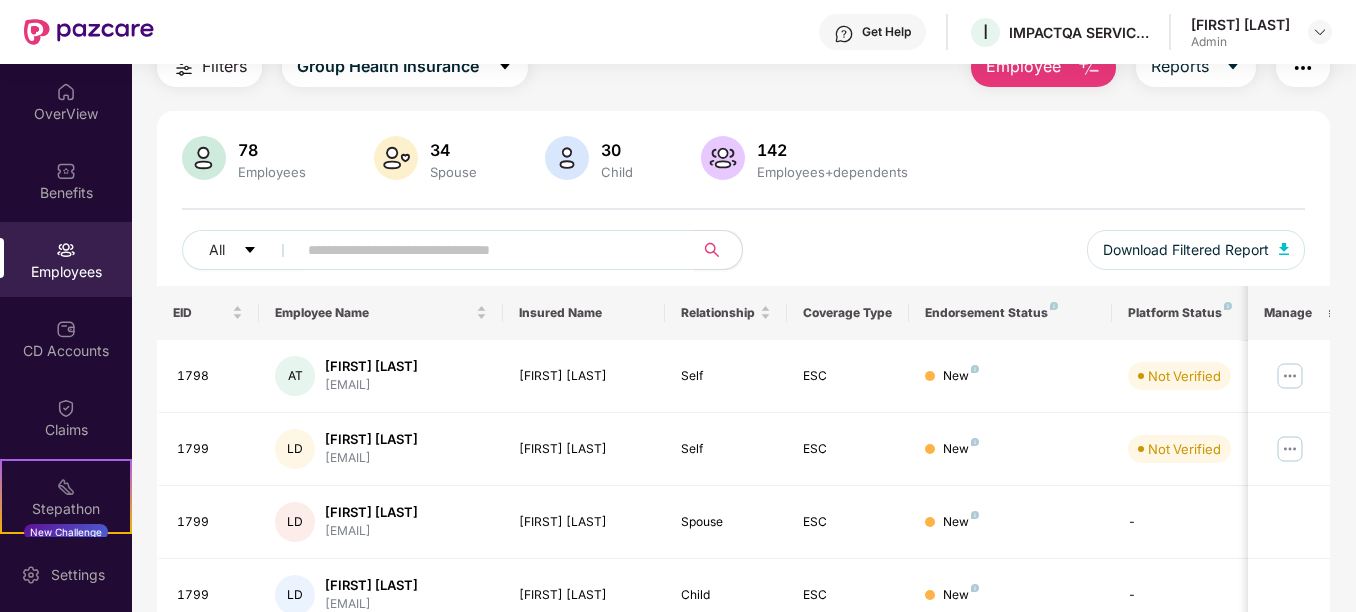 scroll, scrollTop: 0, scrollLeft: 0, axis: both 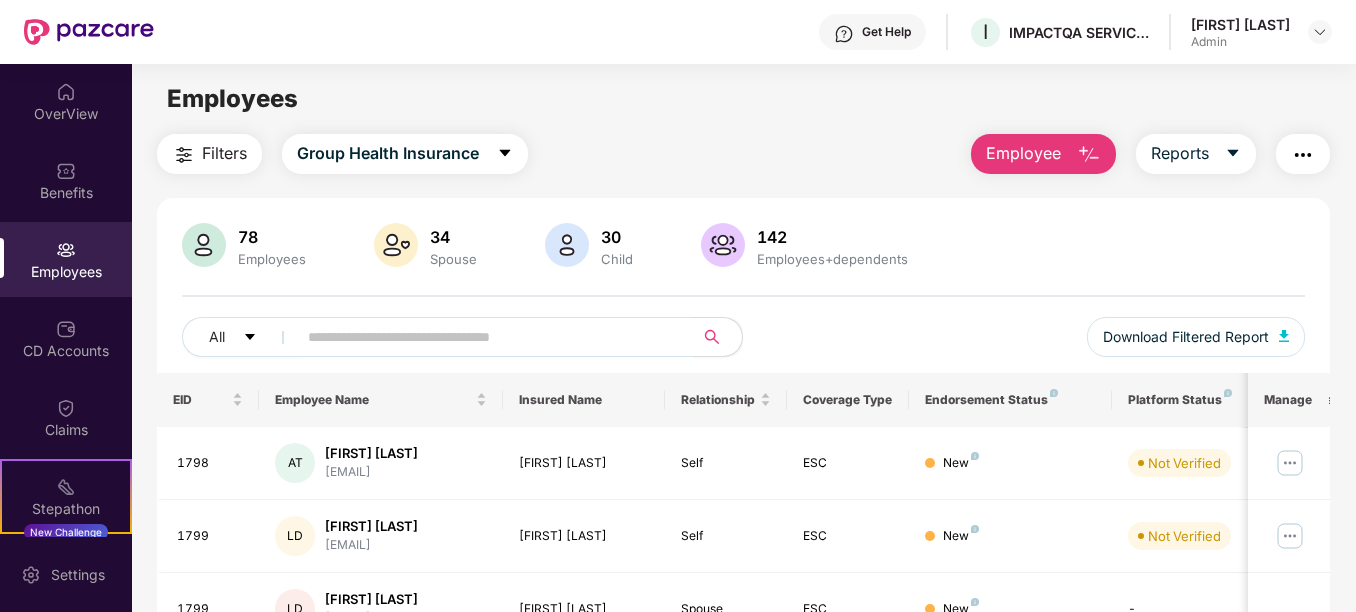 click at bounding box center (66, 250) 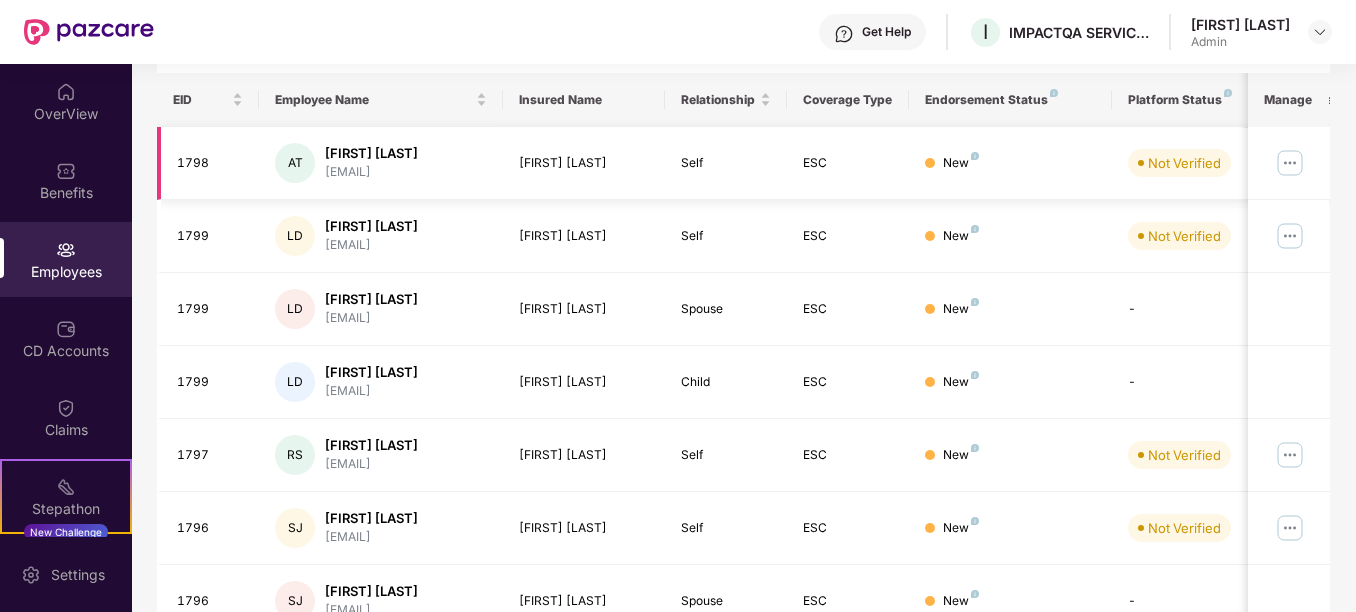 scroll, scrollTop: 617, scrollLeft: 0, axis: vertical 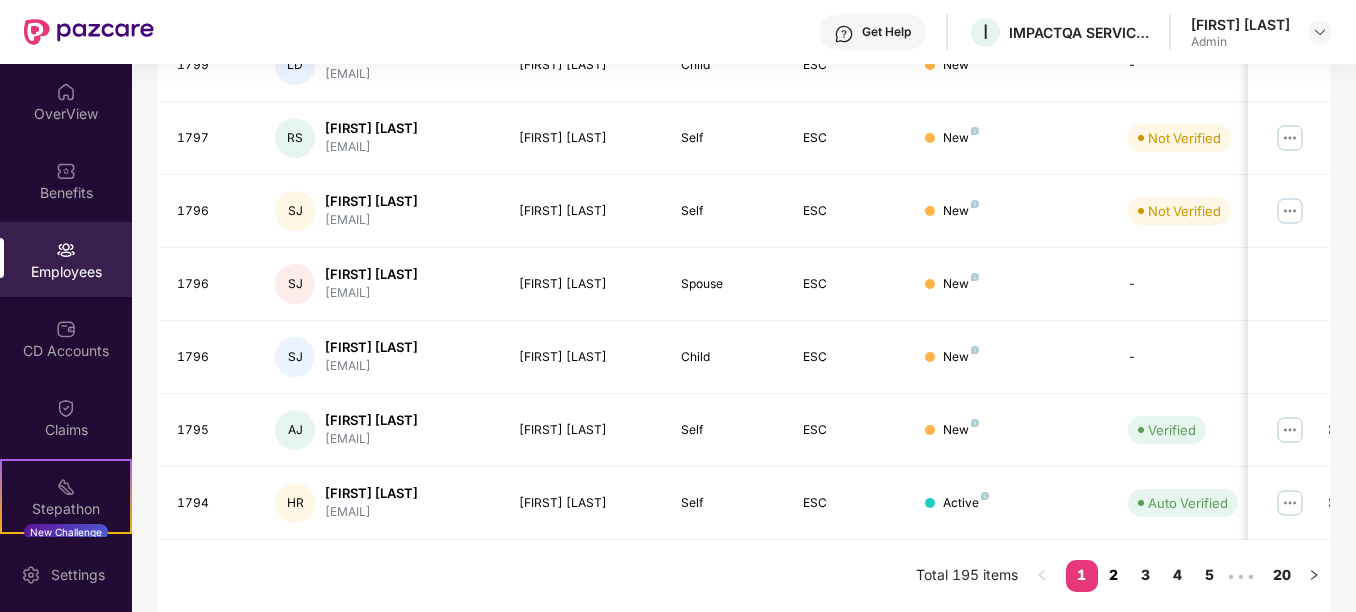 click on "2" at bounding box center [1114, 575] 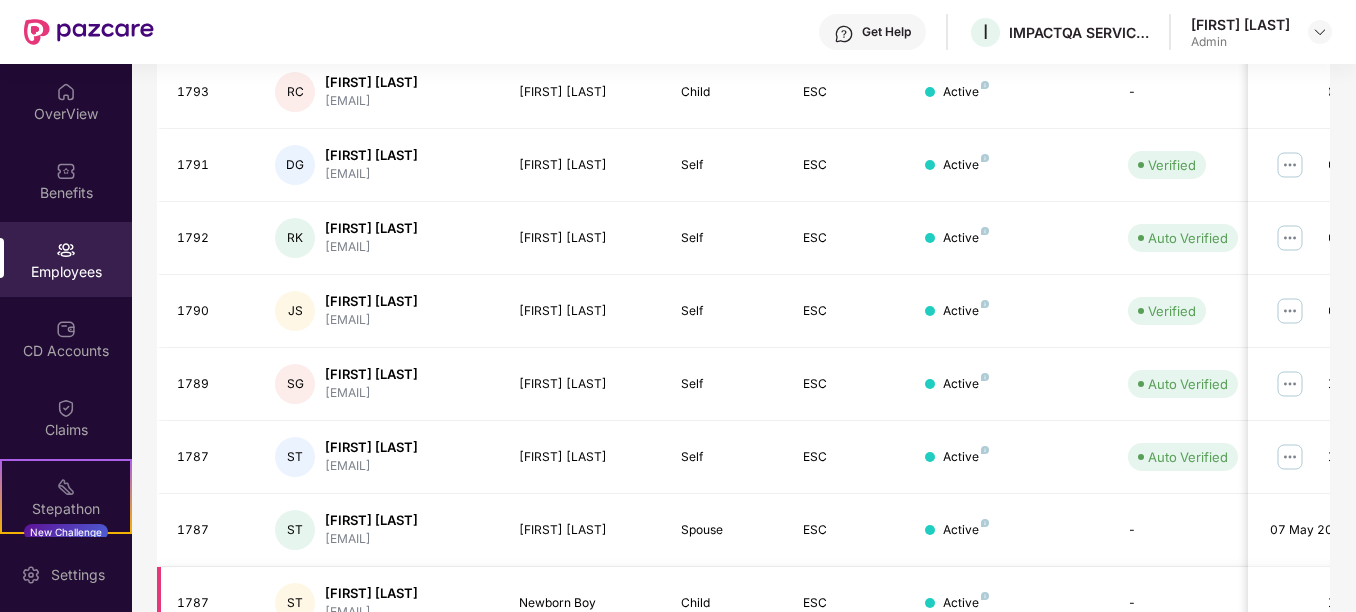 scroll, scrollTop: 617, scrollLeft: 0, axis: vertical 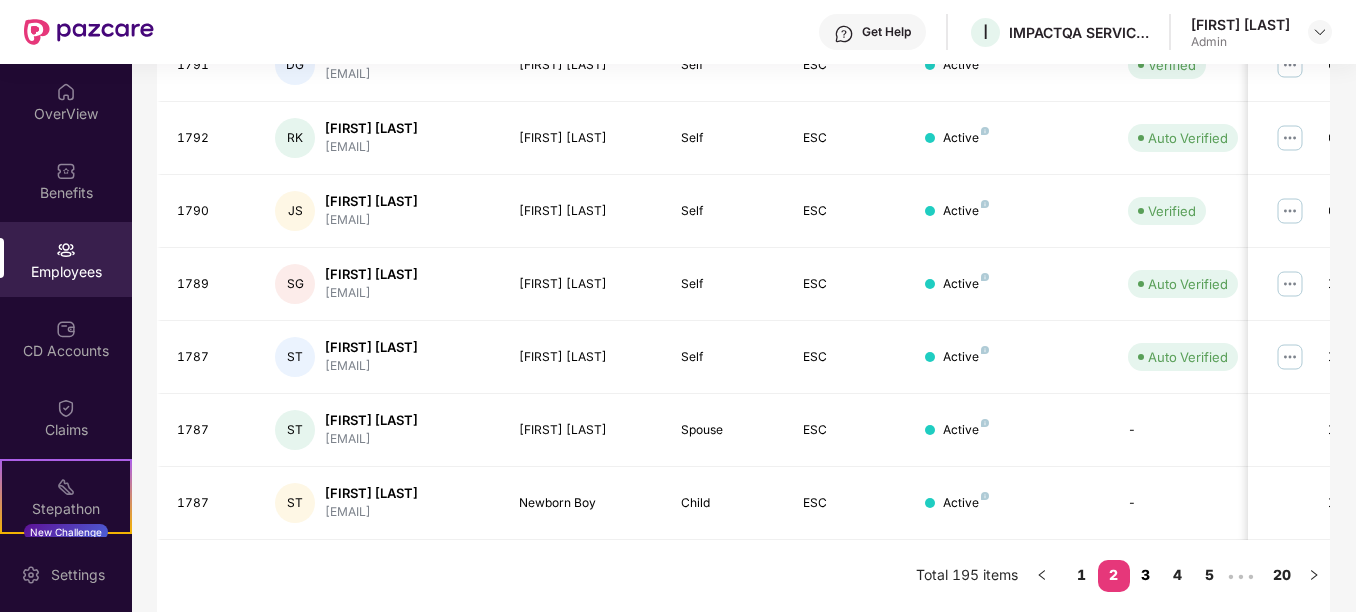 click on "3" at bounding box center (1146, 575) 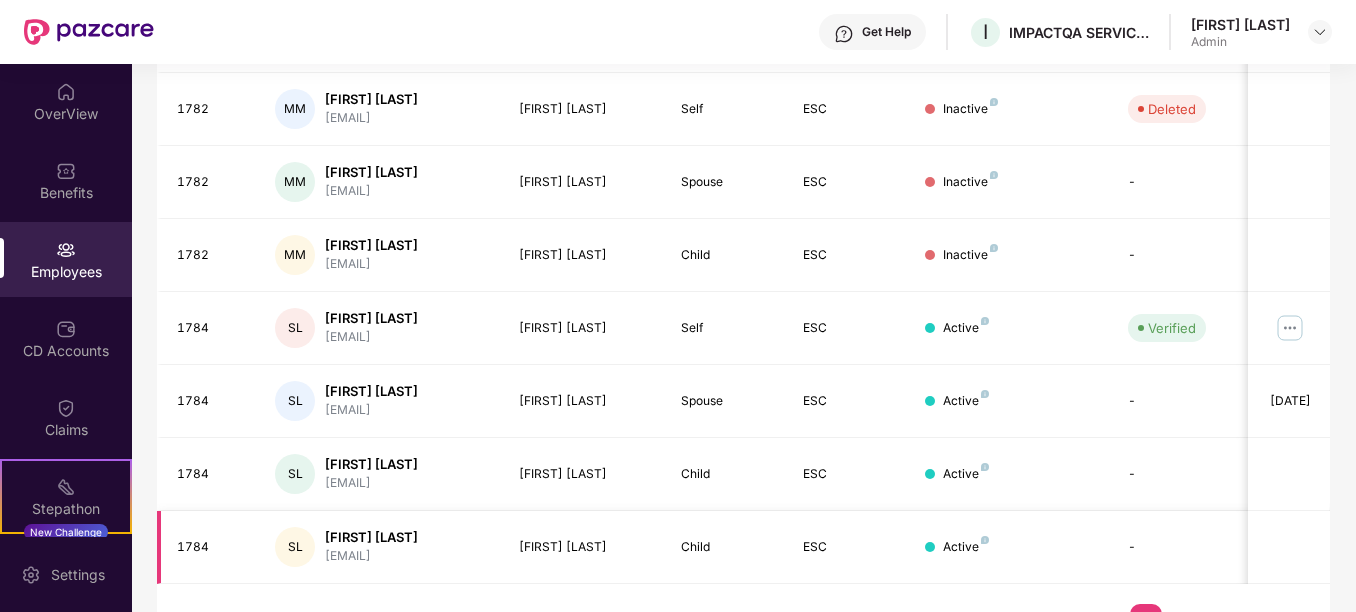 scroll, scrollTop: 617, scrollLeft: 0, axis: vertical 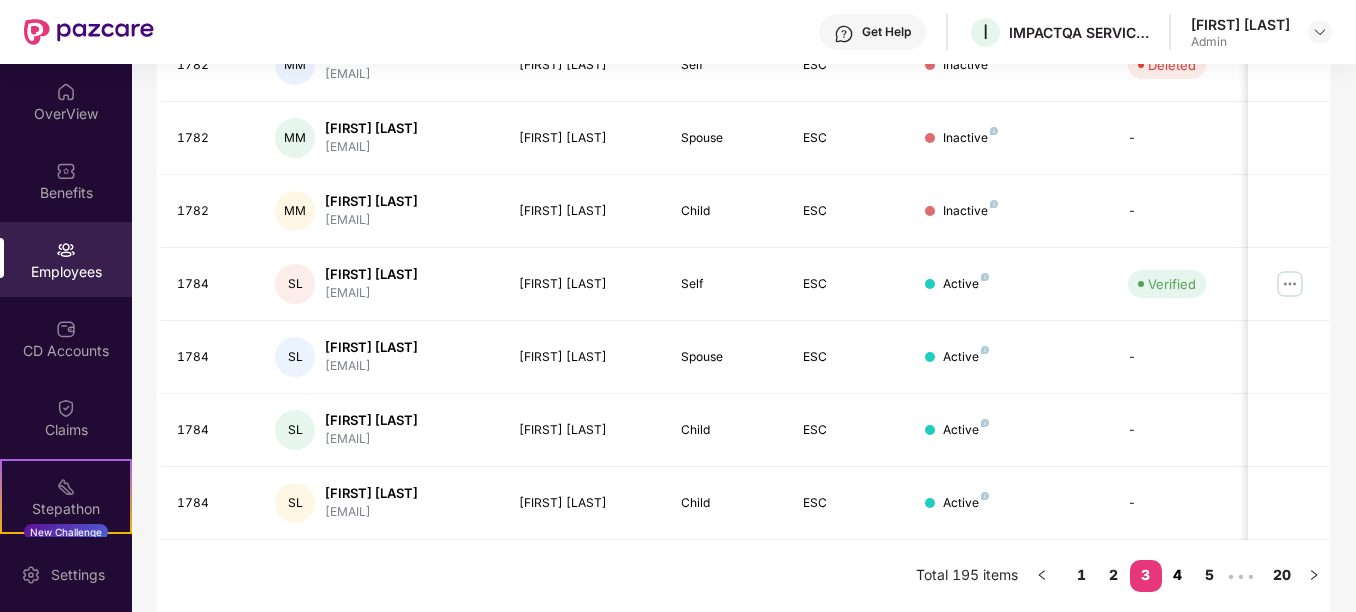 click on "4" at bounding box center [1178, 575] 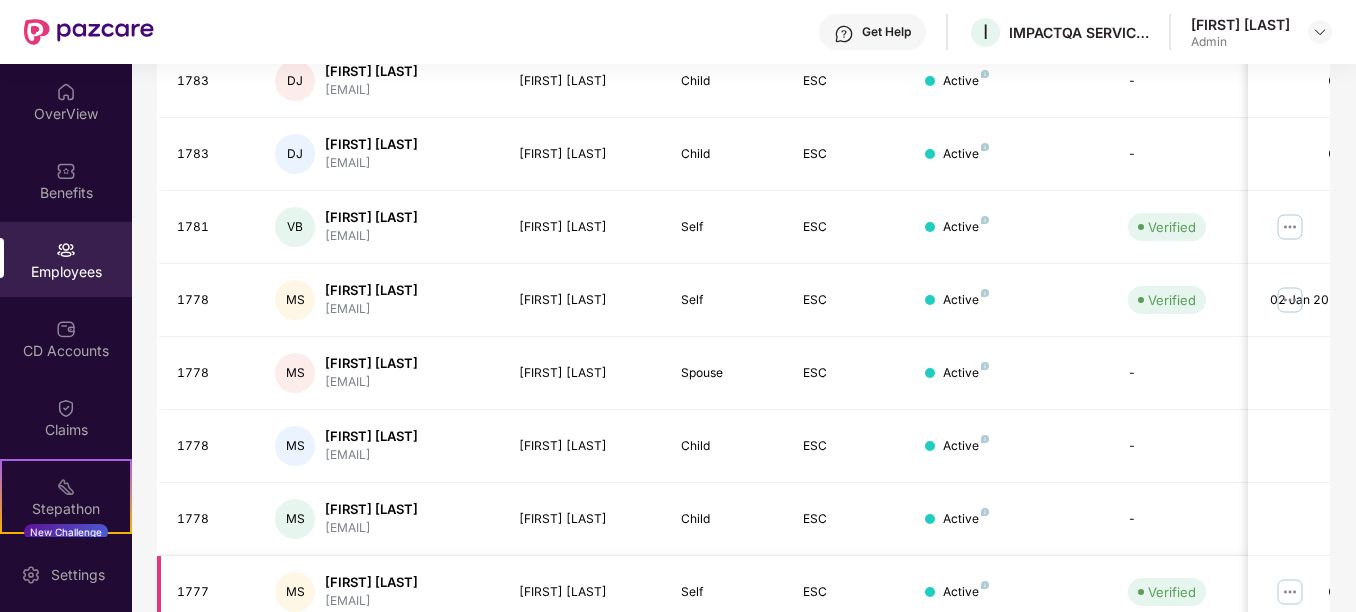 scroll, scrollTop: 617, scrollLeft: 0, axis: vertical 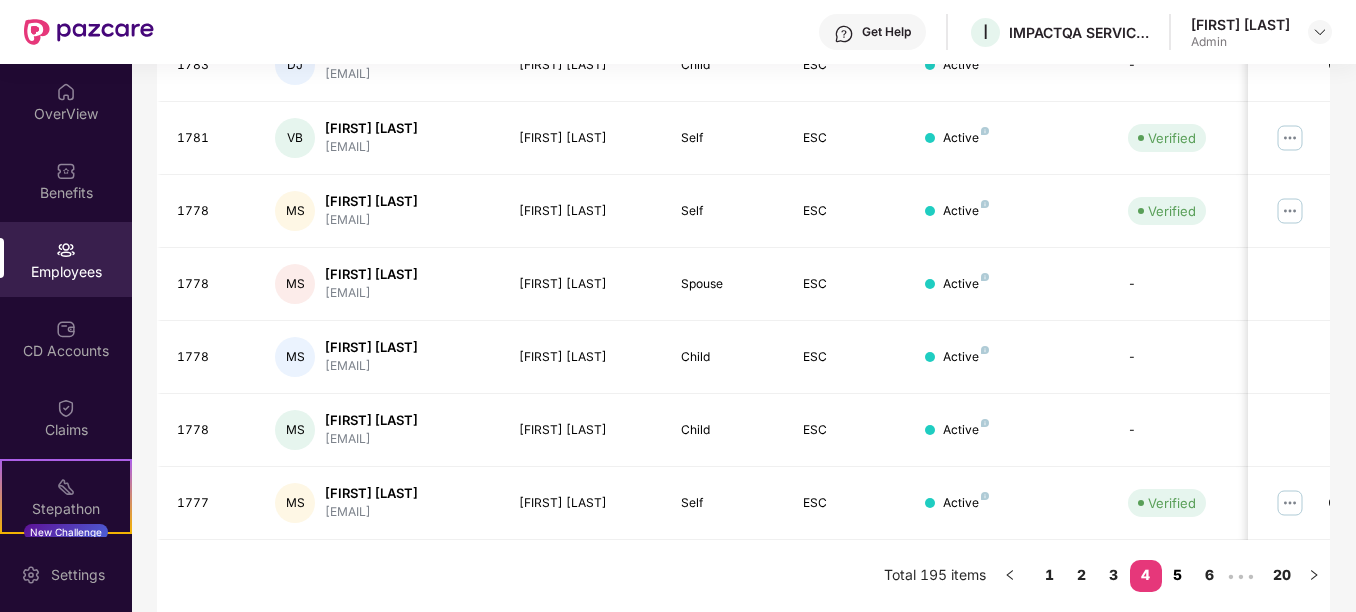 click on "5" at bounding box center (1178, 575) 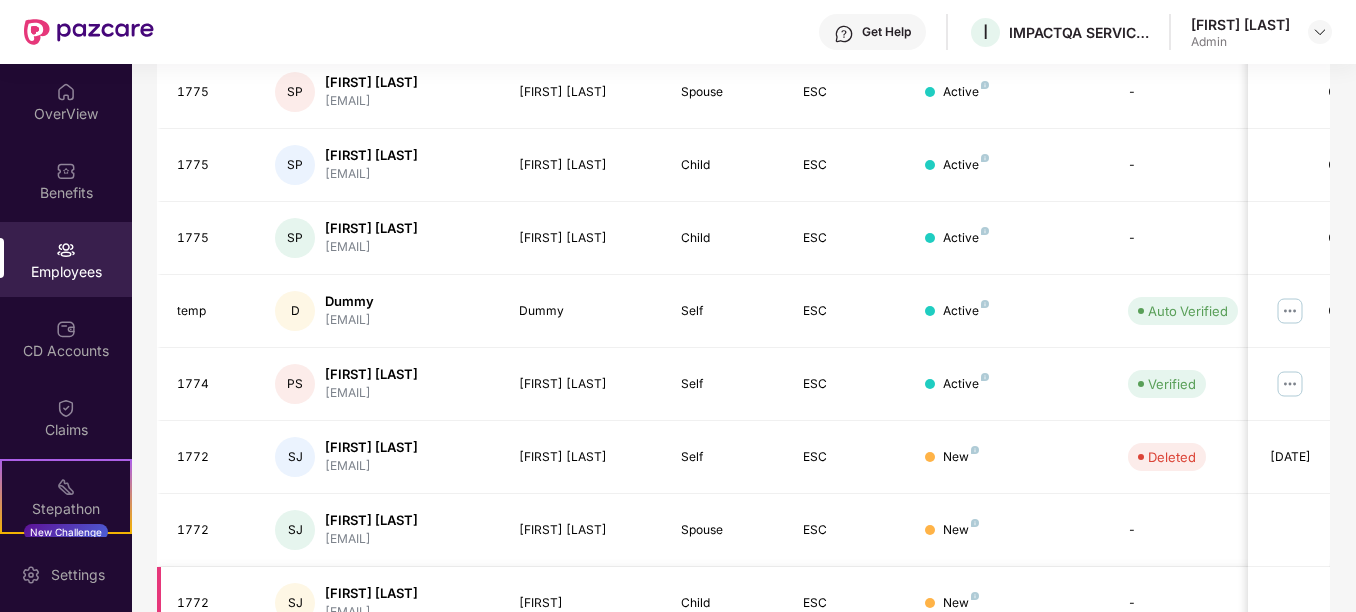 scroll, scrollTop: 617, scrollLeft: 0, axis: vertical 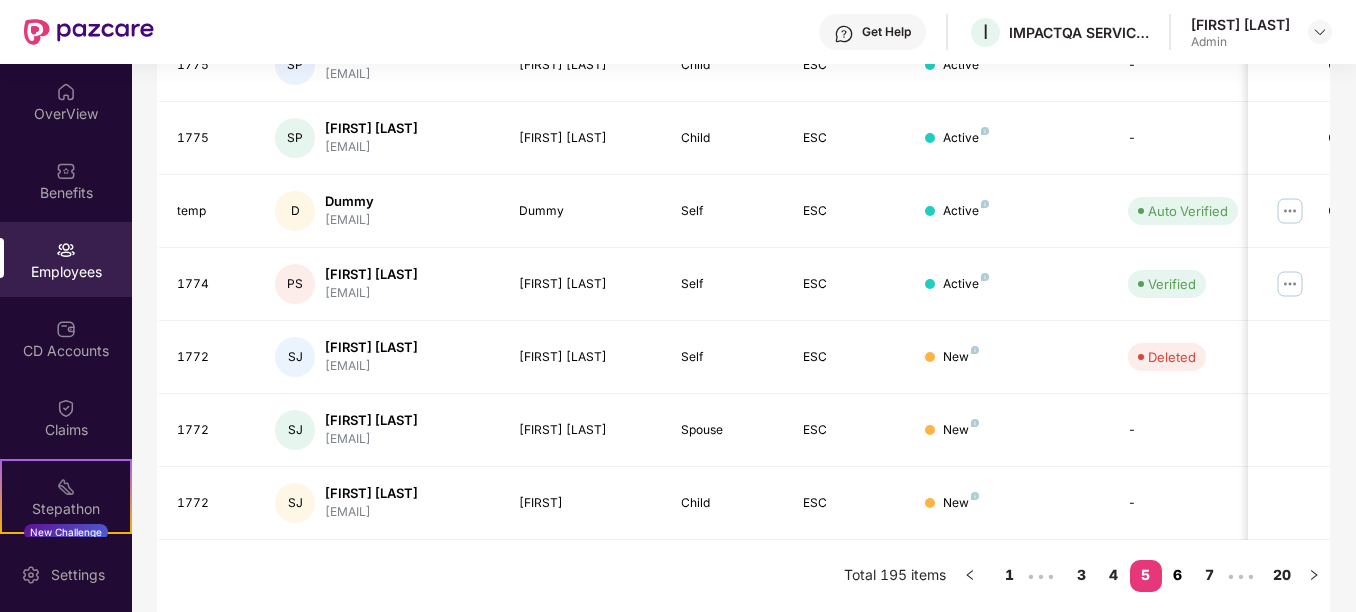 click on "6" at bounding box center (1178, 575) 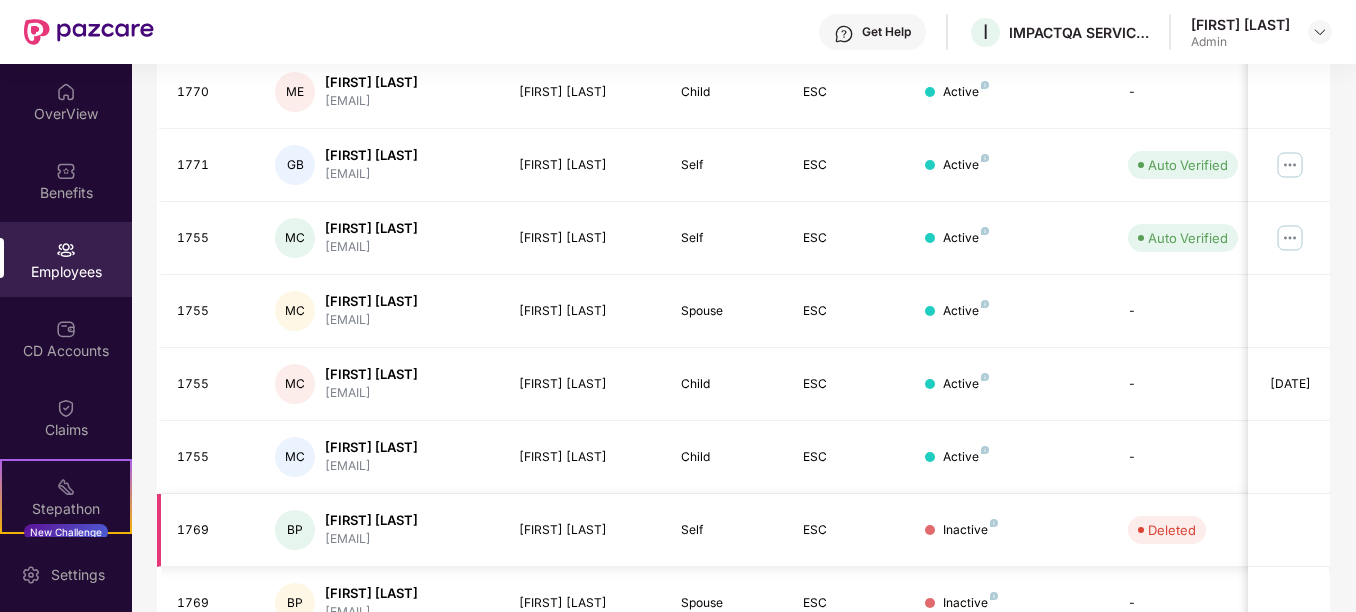 scroll, scrollTop: 617, scrollLeft: 0, axis: vertical 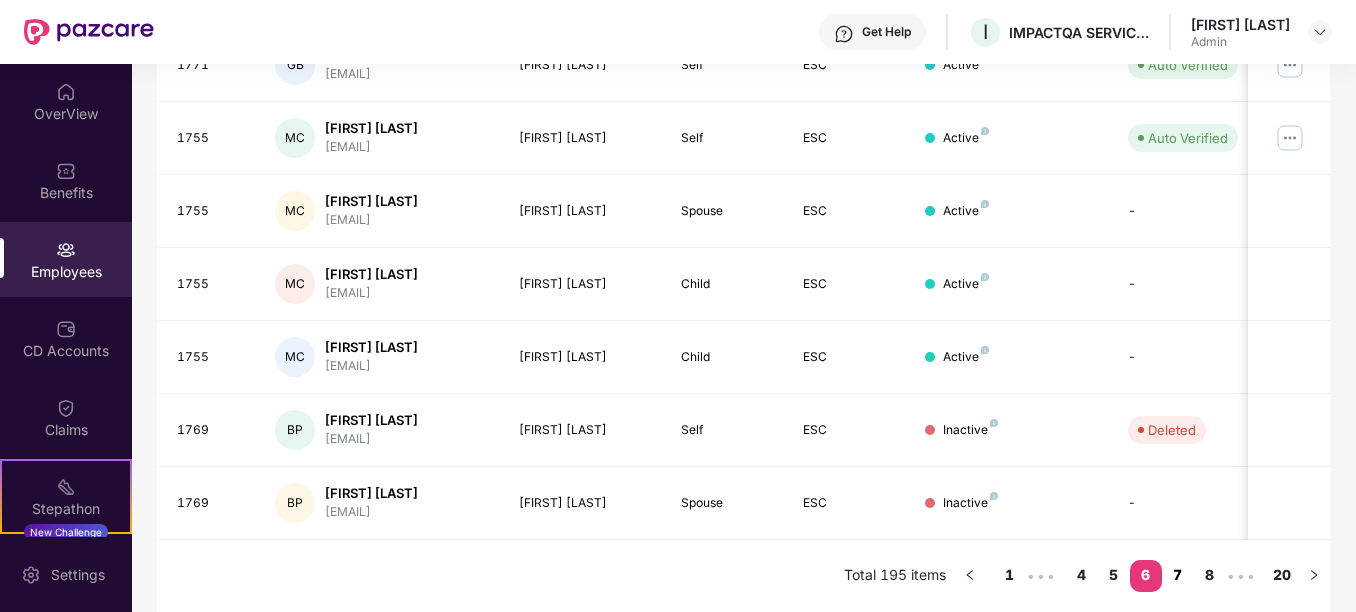 click on "7" at bounding box center (1178, 575) 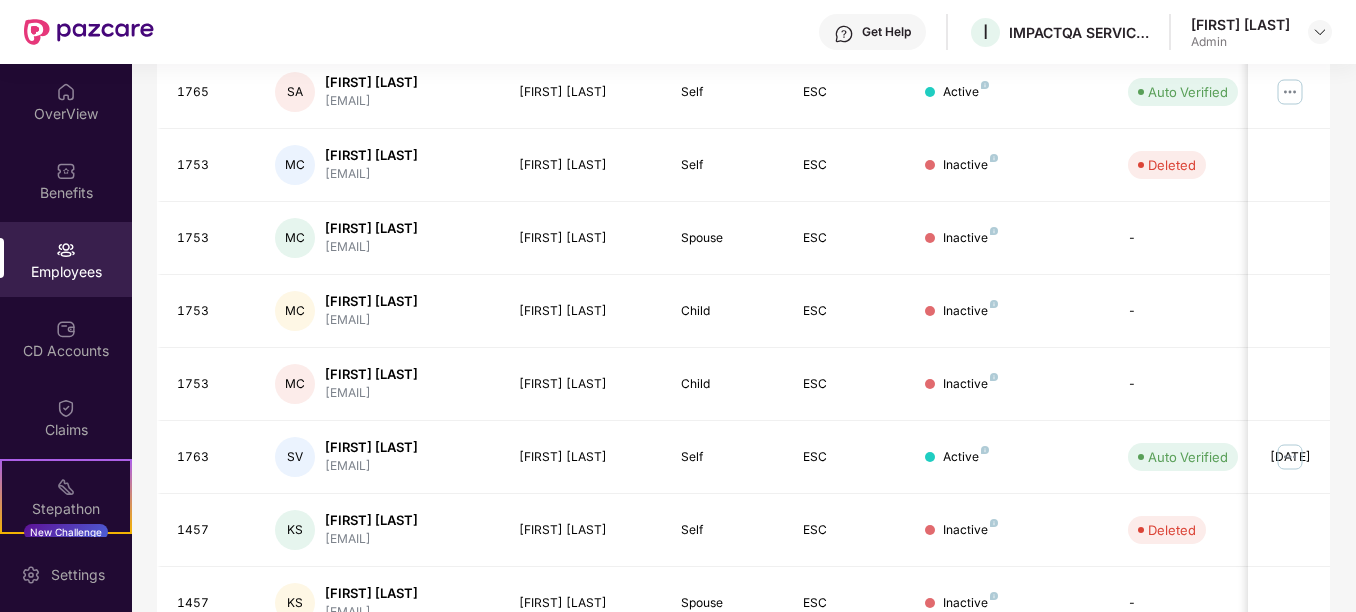 scroll, scrollTop: 617, scrollLeft: 0, axis: vertical 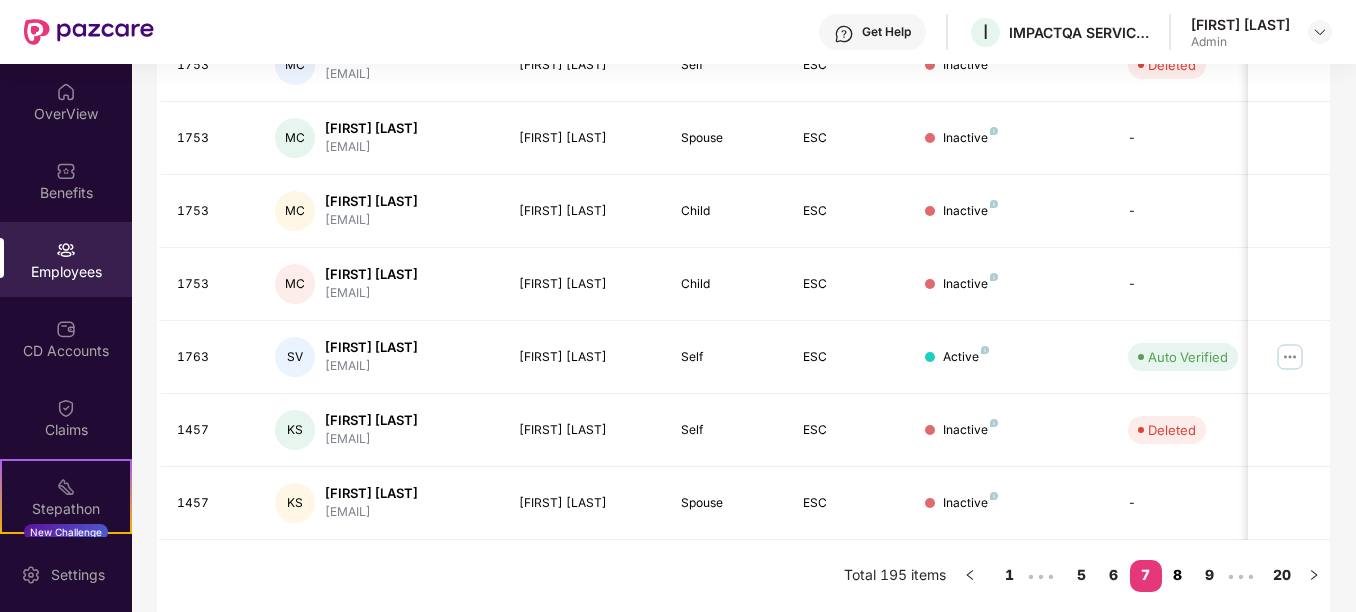 click on "8" at bounding box center (1178, 575) 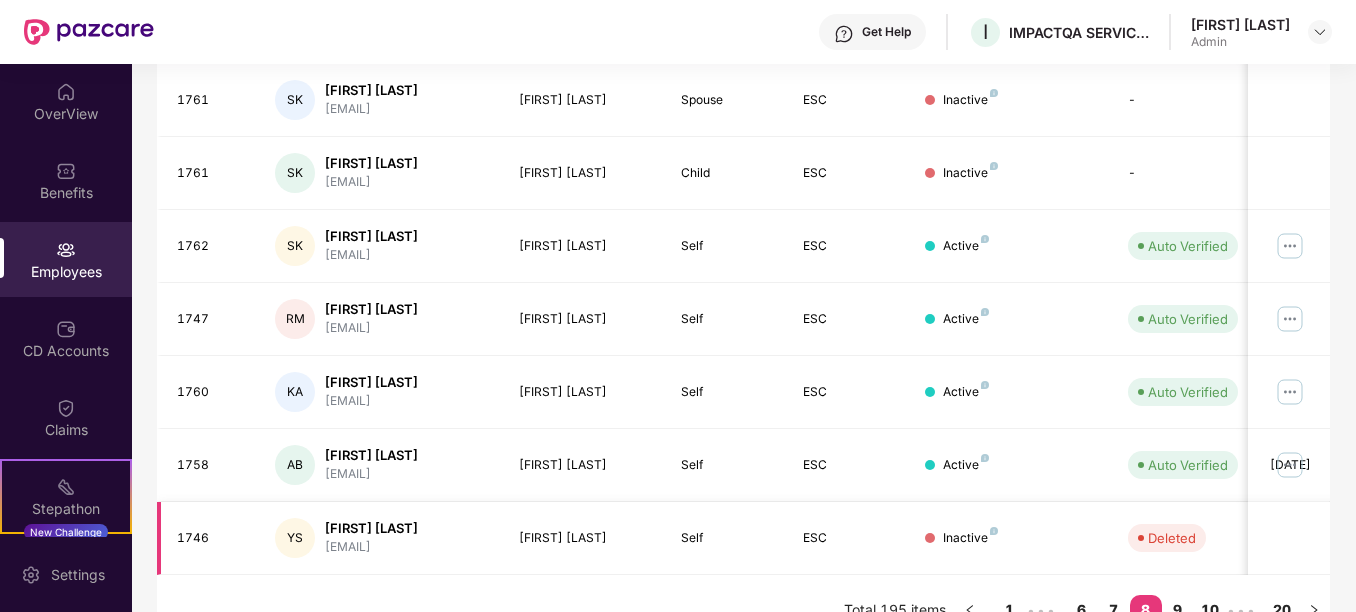 scroll, scrollTop: 617, scrollLeft: 0, axis: vertical 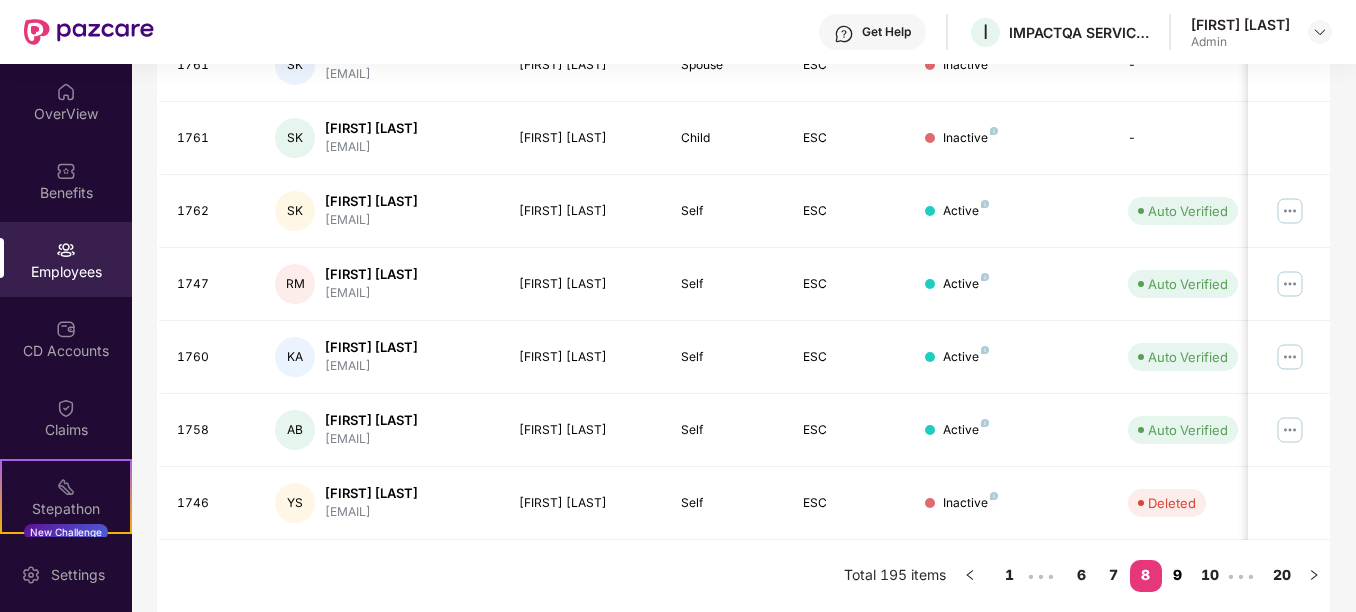 click on "9" at bounding box center [1178, 575] 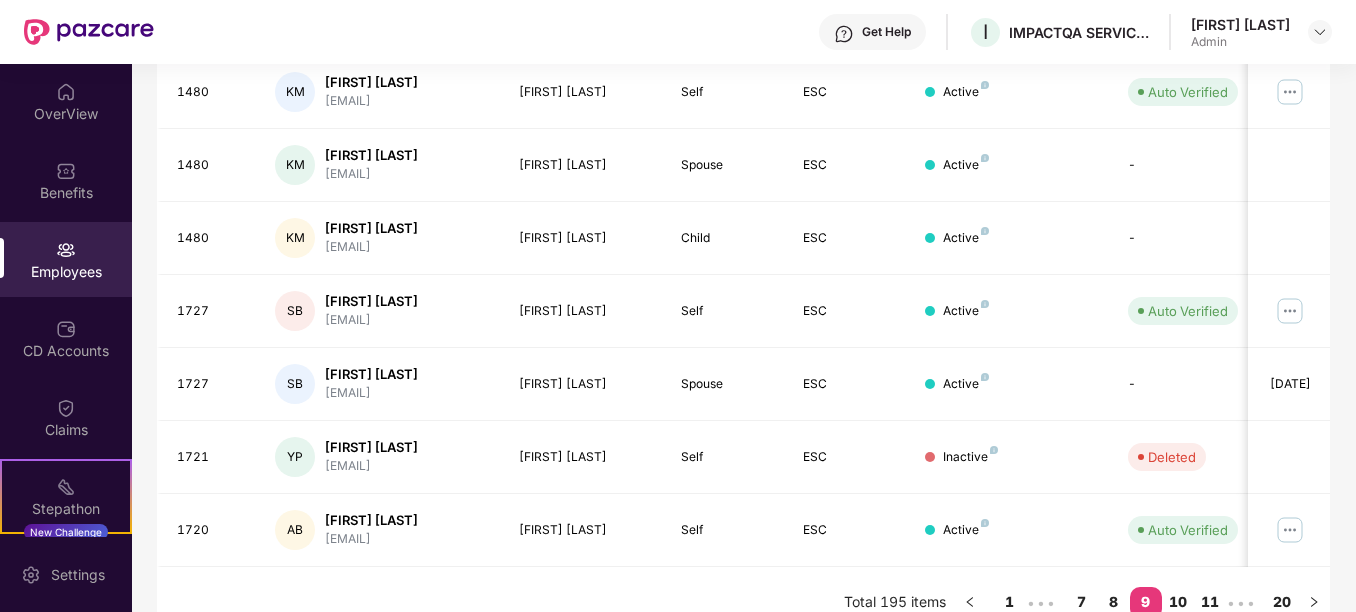 scroll, scrollTop: 617, scrollLeft: 0, axis: vertical 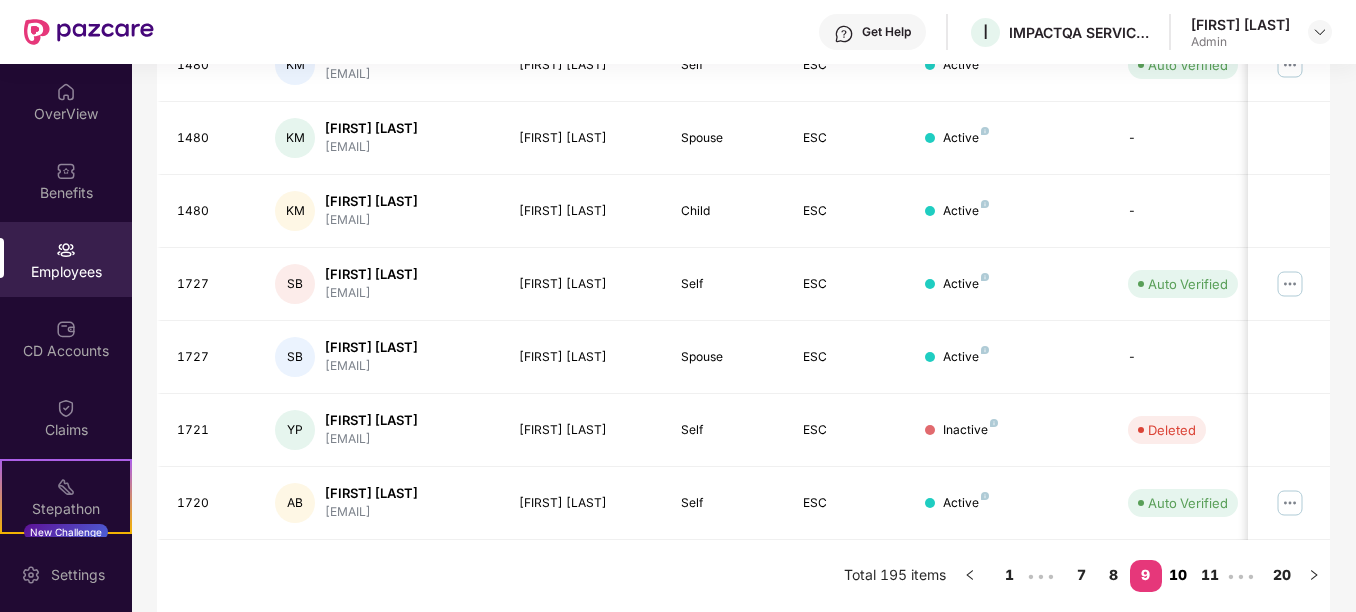 click on "10" at bounding box center (1178, 575) 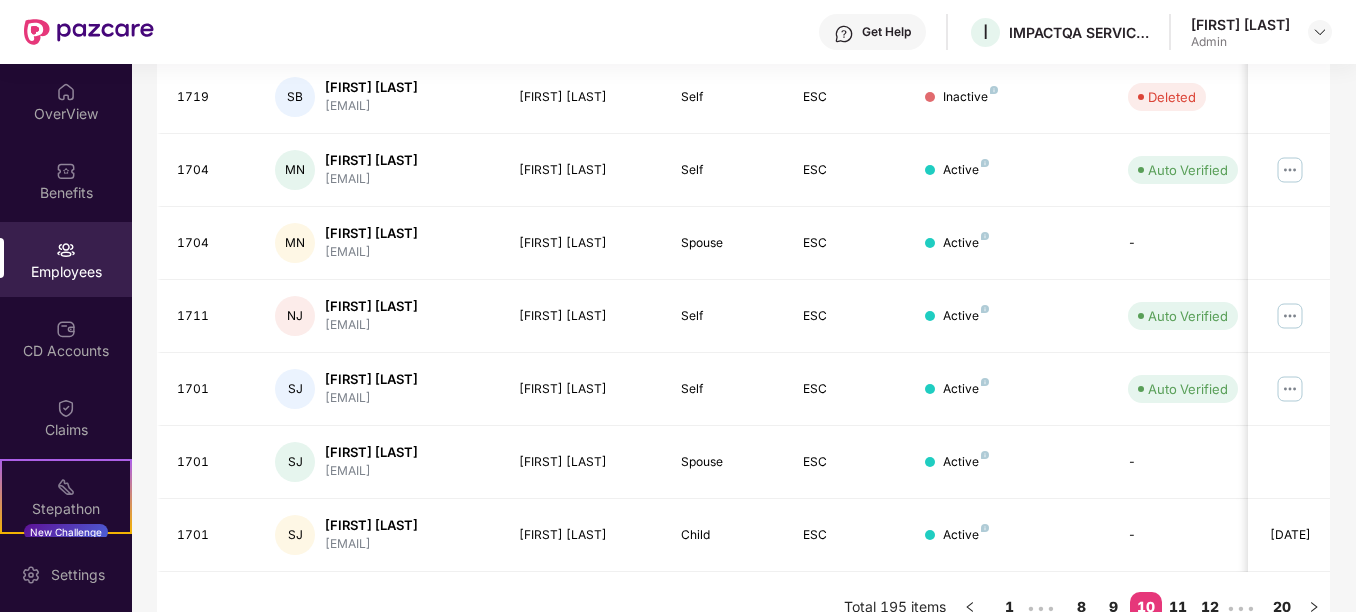 scroll, scrollTop: 617, scrollLeft: 0, axis: vertical 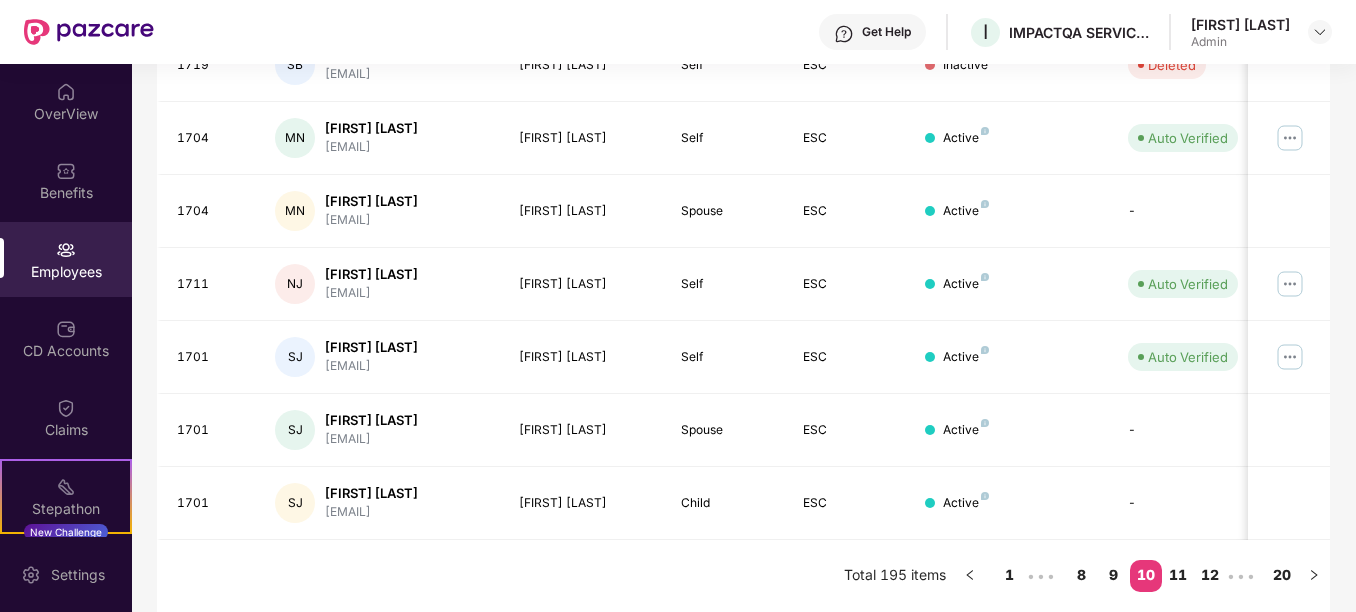 click on "11" at bounding box center [1178, 575] 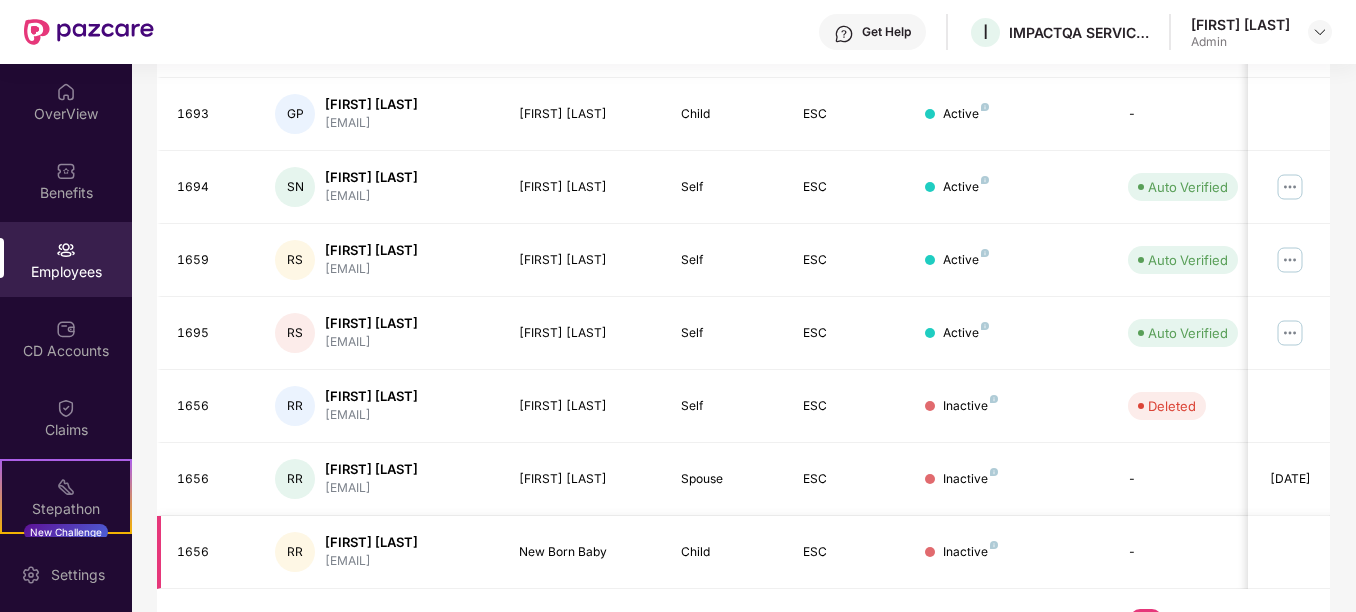 scroll, scrollTop: 617, scrollLeft: 0, axis: vertical 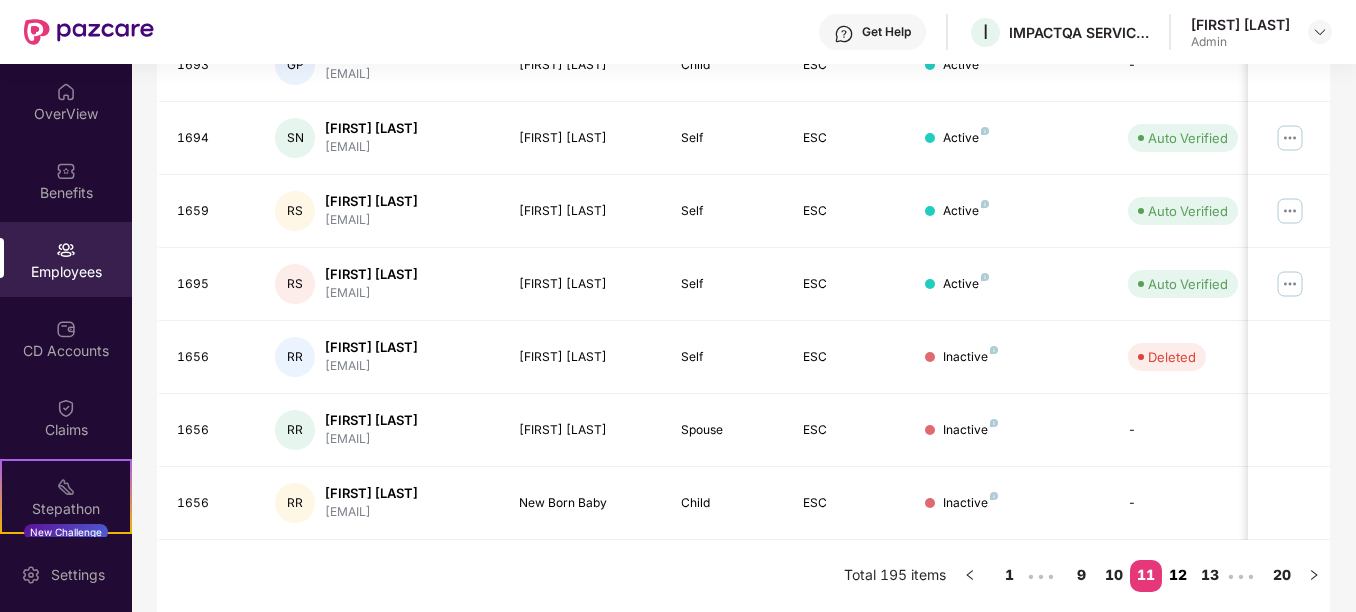 click on "12" at bounding box center [1178, 575] 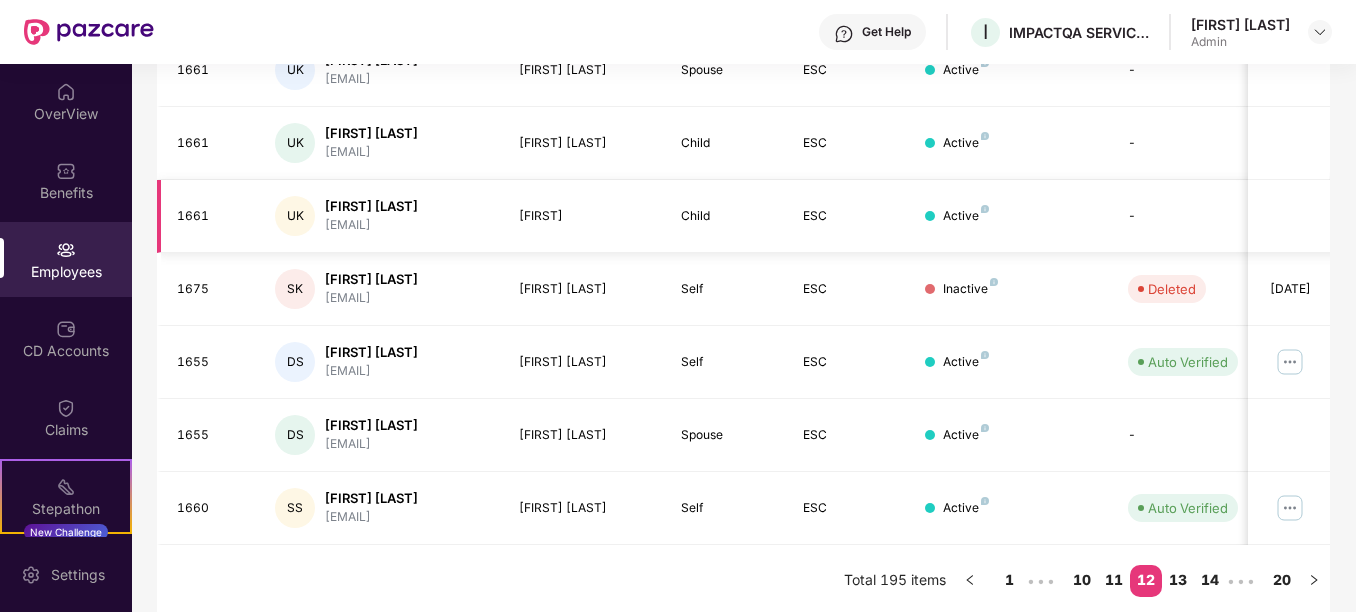 scroll, scrollTop: 617, scrollLeft: 0, axis: vertical 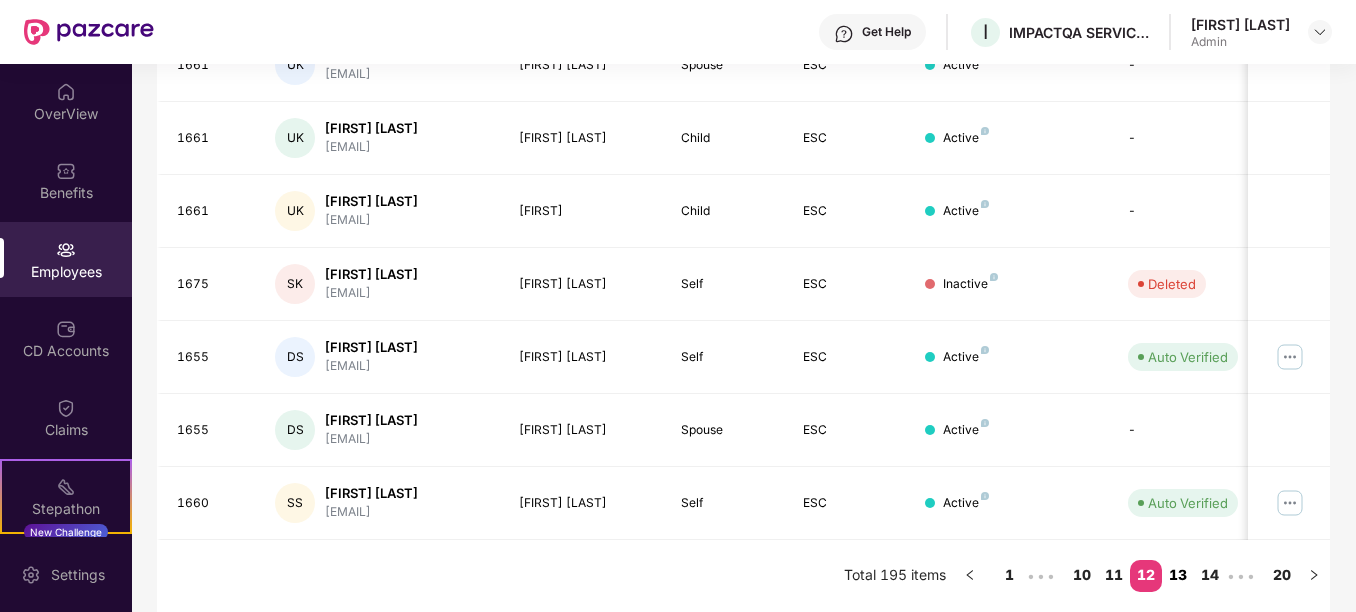 click on "13" at bounding box center [1178, 575] 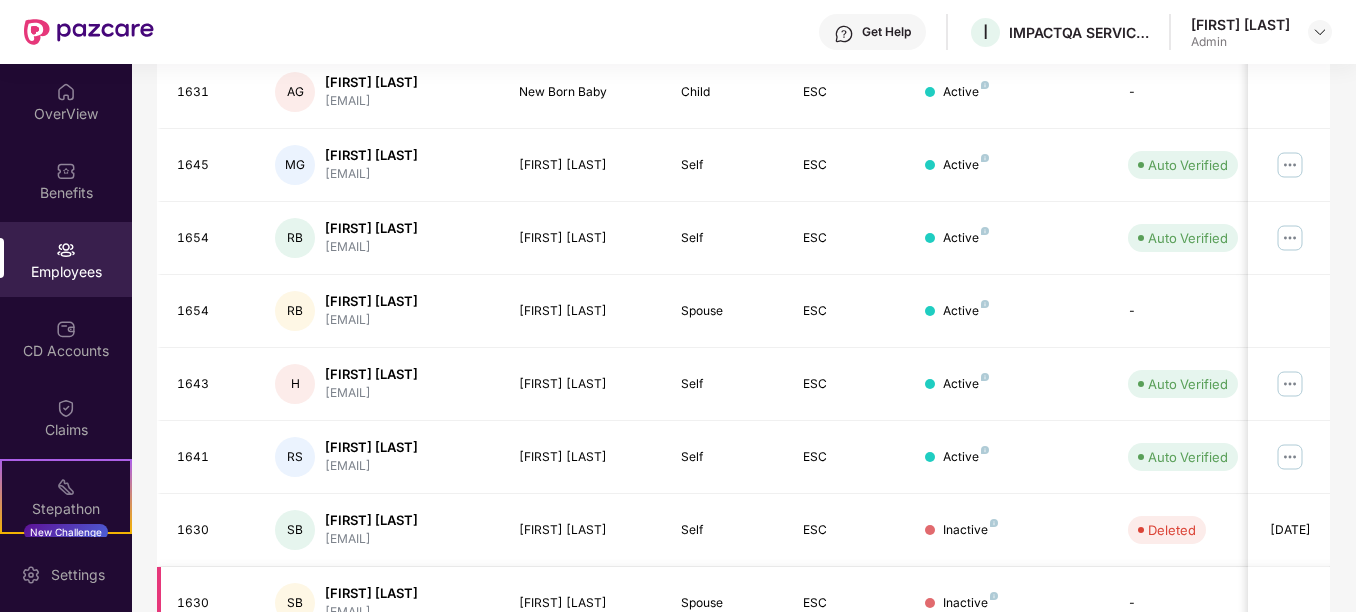 scroll, scrollTop: 617, scrollLeft: 0, axis: vertical 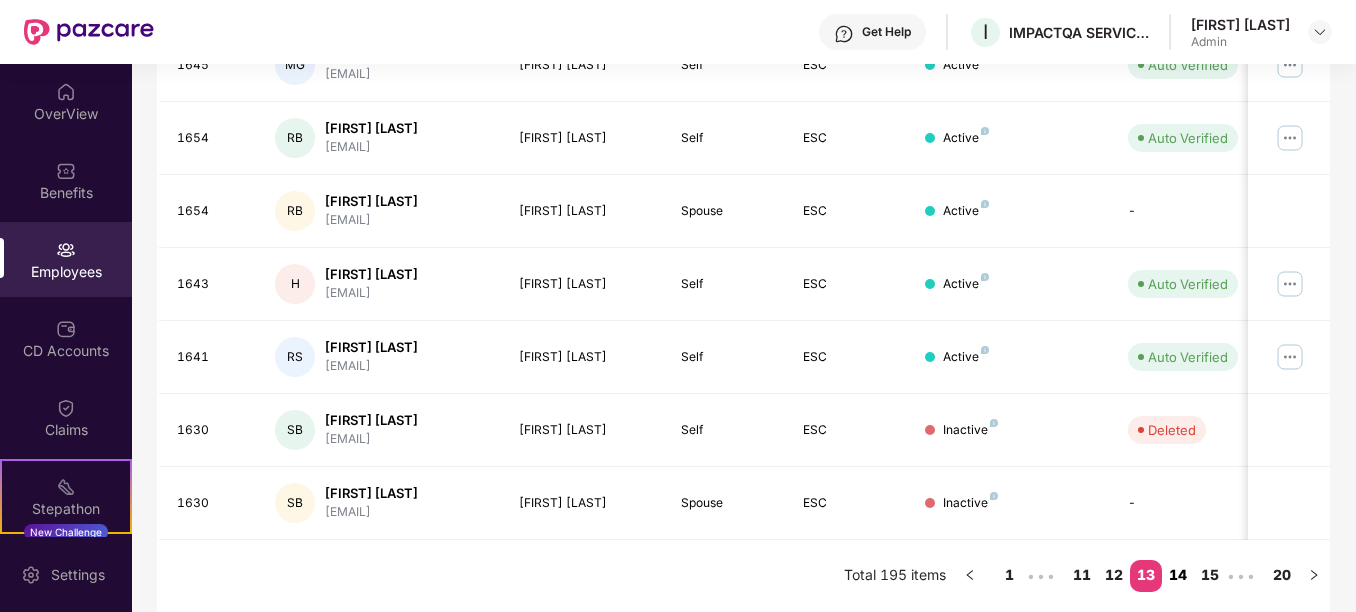click on "14" at bounding box center [1178, 575] 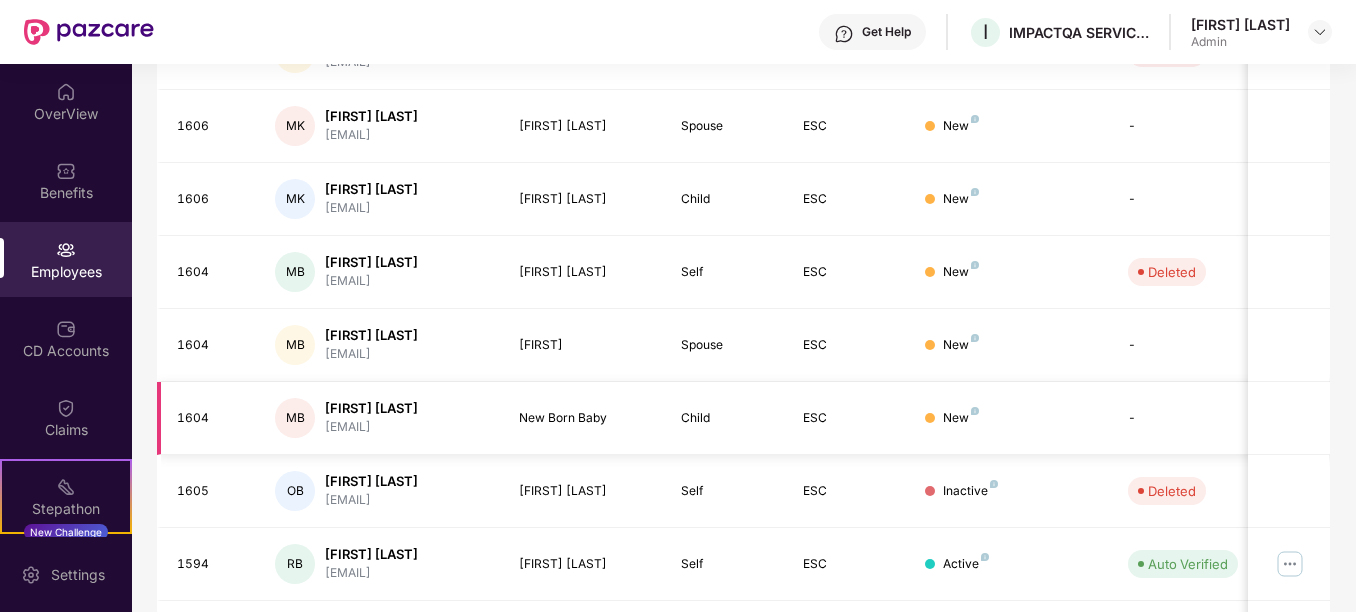 scroll, scrollTop: 617, scrollLeft: 0, axis: vertical 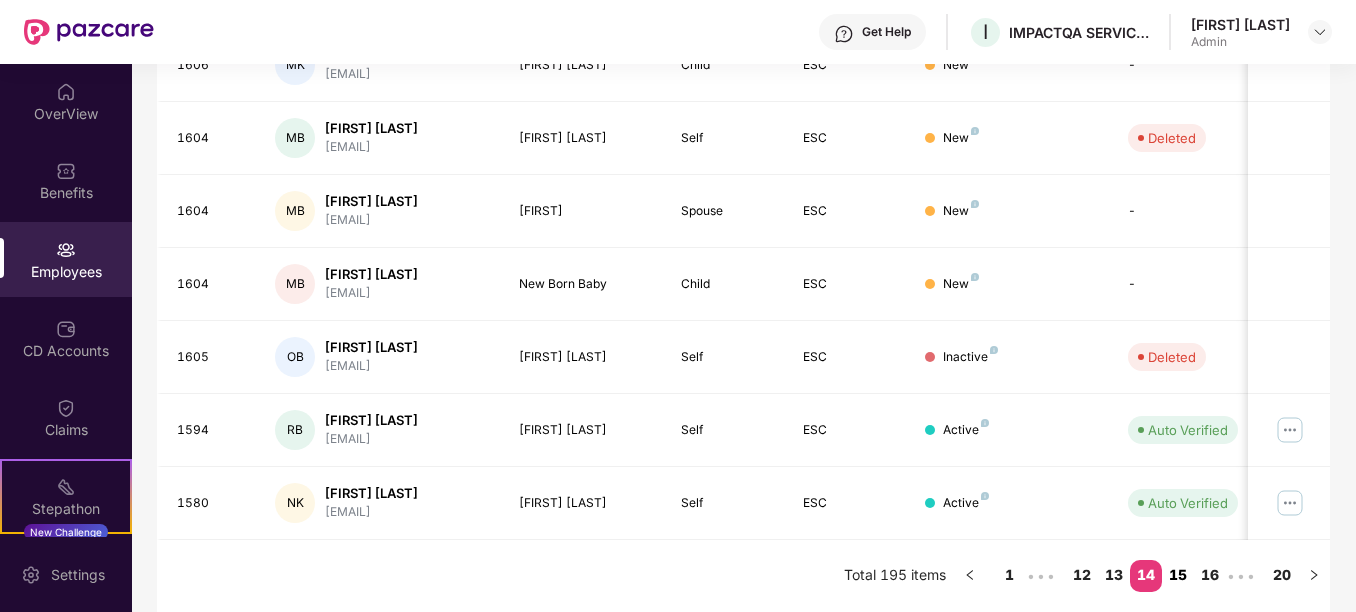 click on "15" at bounding box center [1178, 575] 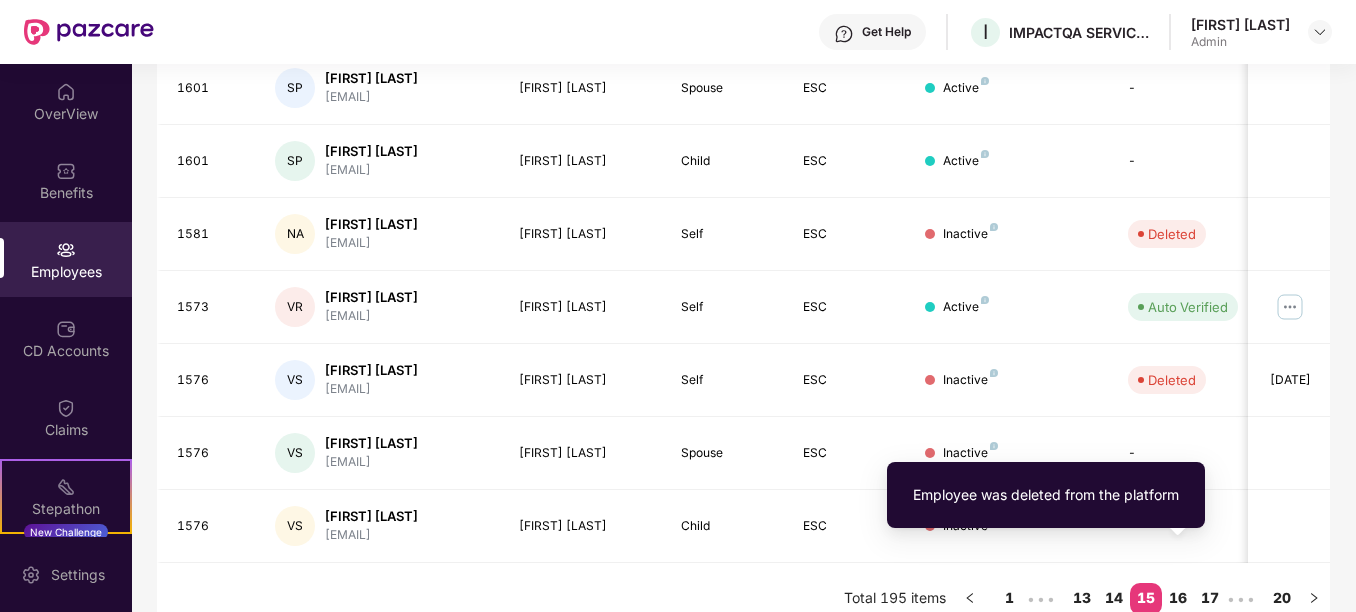 scroll, scrollTop: 617, scrollLeft: 0, axis: vertical 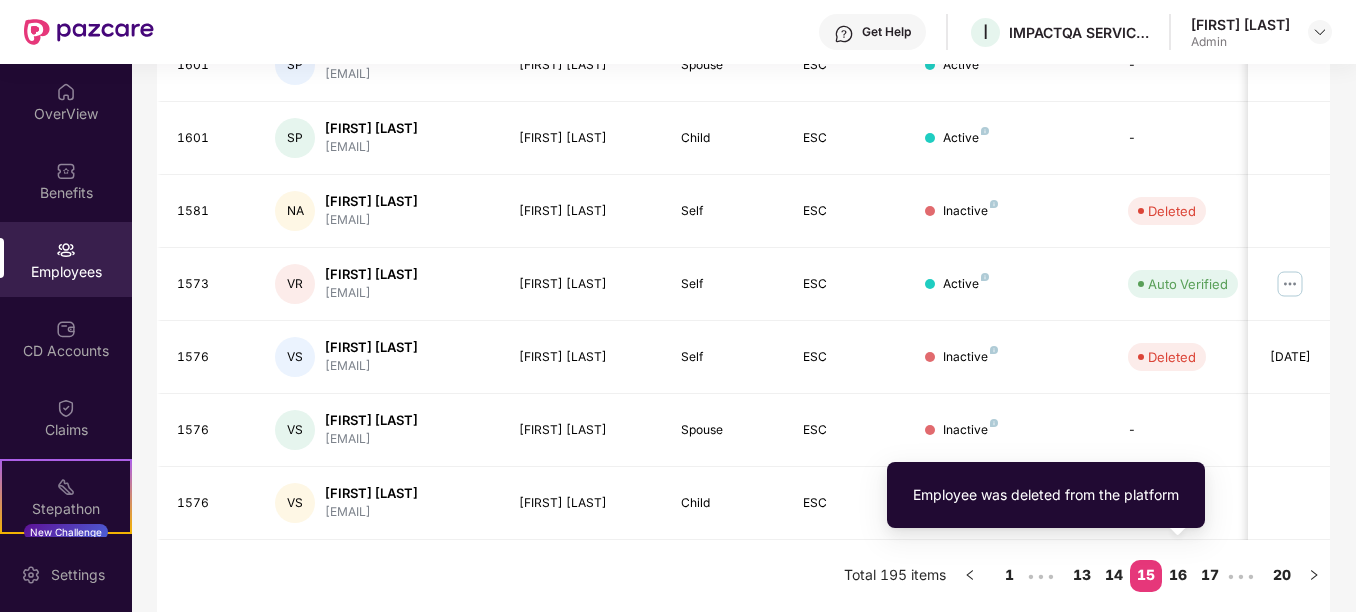 click on "16" at bounding box center [1178, 575] 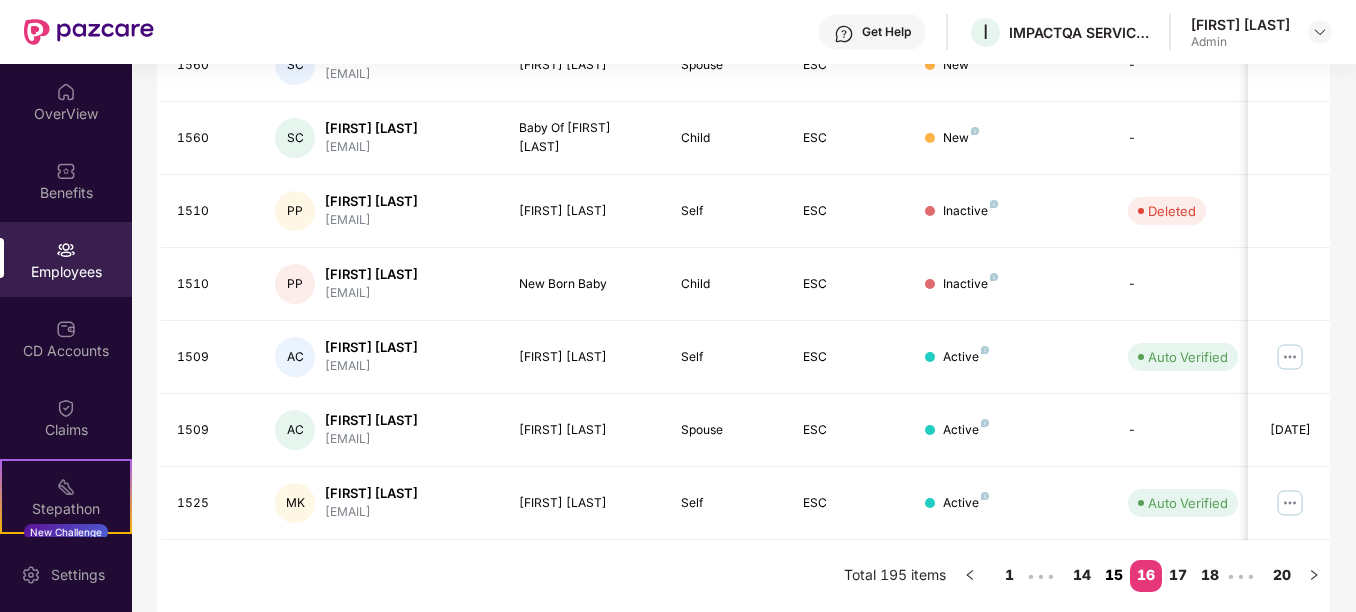 scroll, scrollTop: 651, scrollLeft: 0, axis: vertical 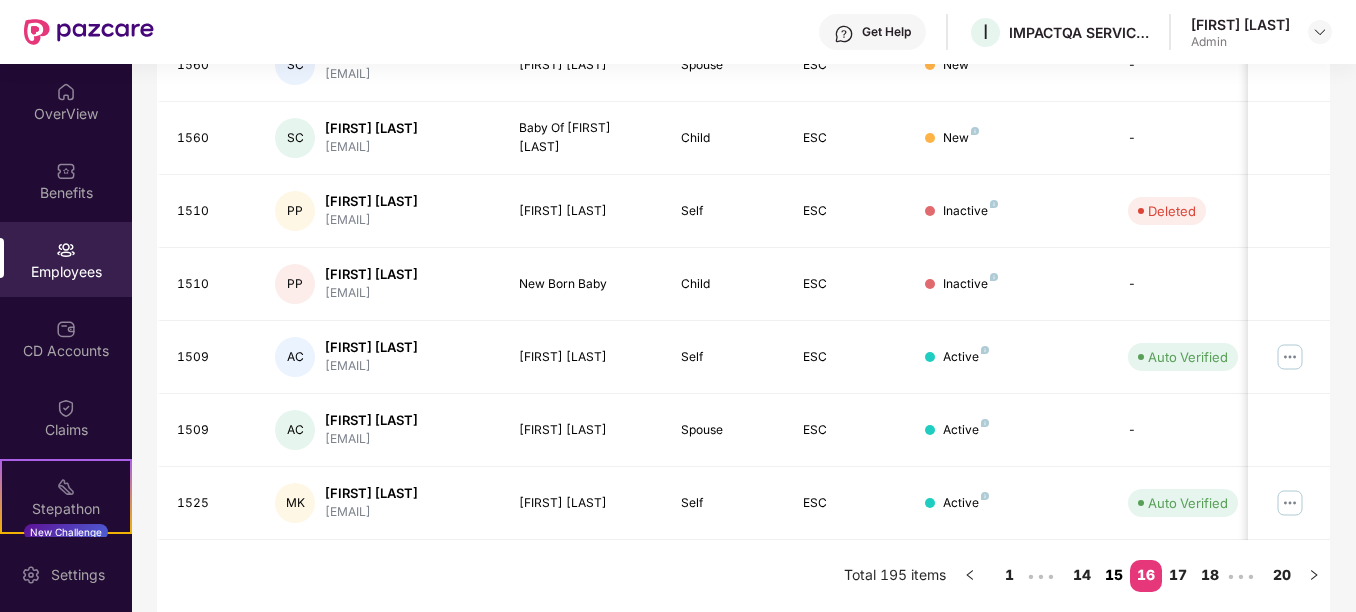 click on "17" at bounding box center [1178, 575] 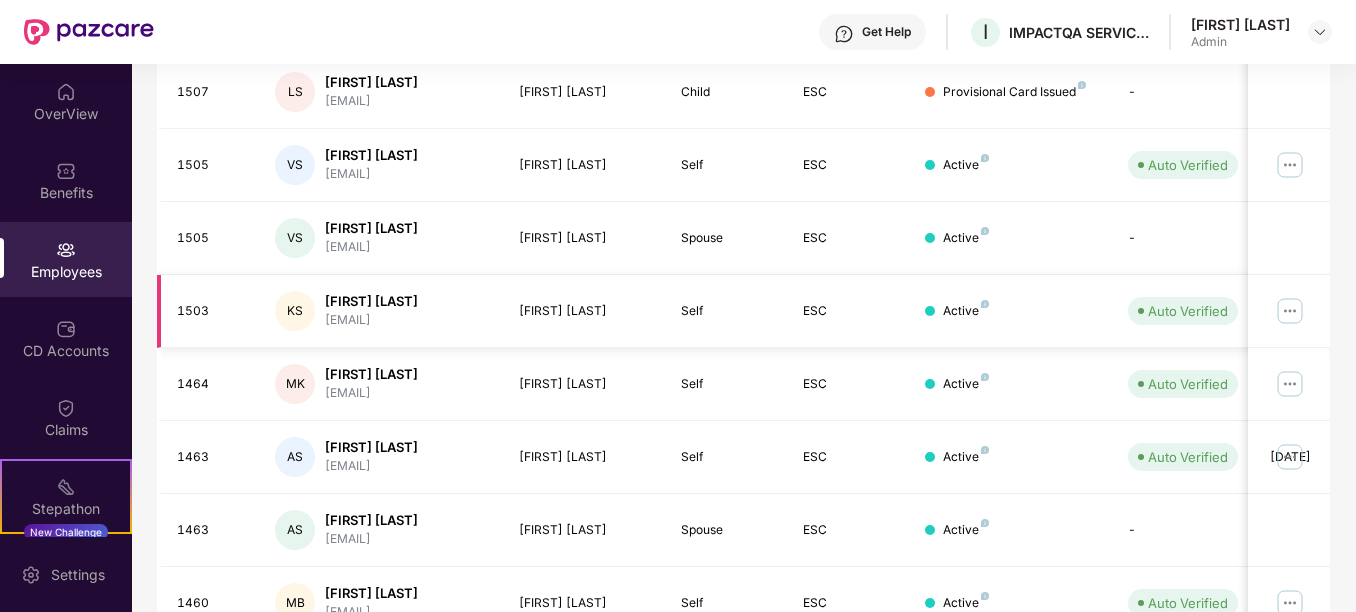 scroll, scrollTop: 617, scrollLeft: 0, axis: vertical 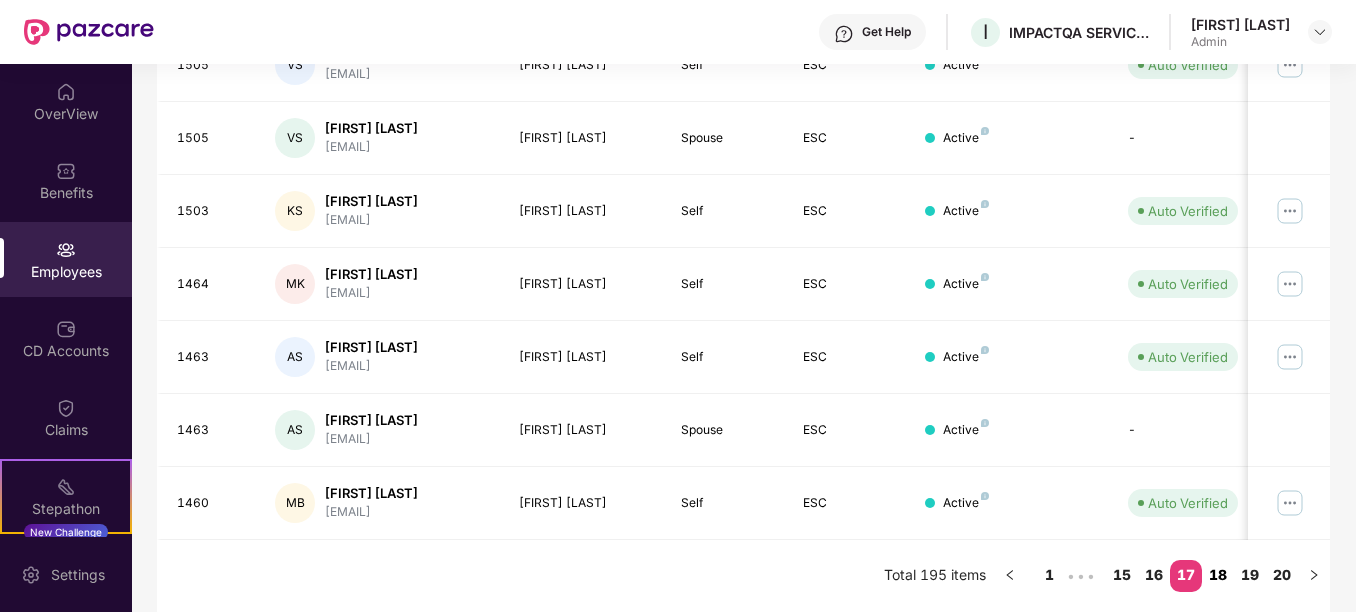 click on "18" at bounding box center (1218, 575) 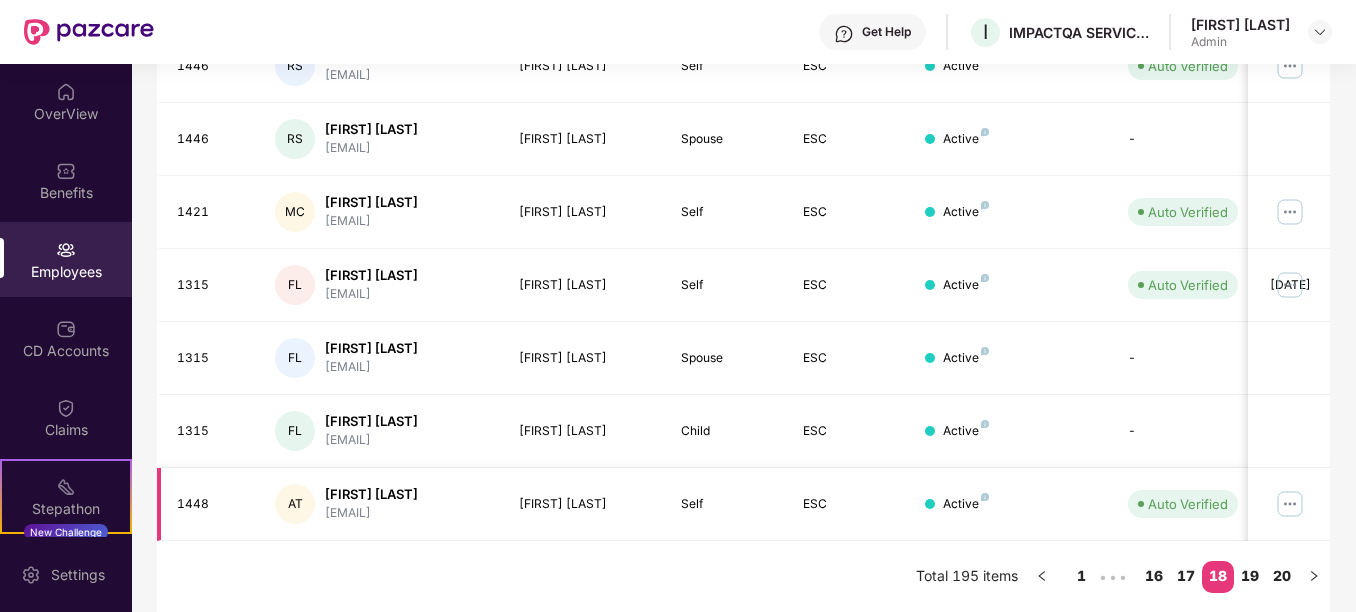 scroll, scrollTop: 617, scrollLeft: 0, axis: vertical 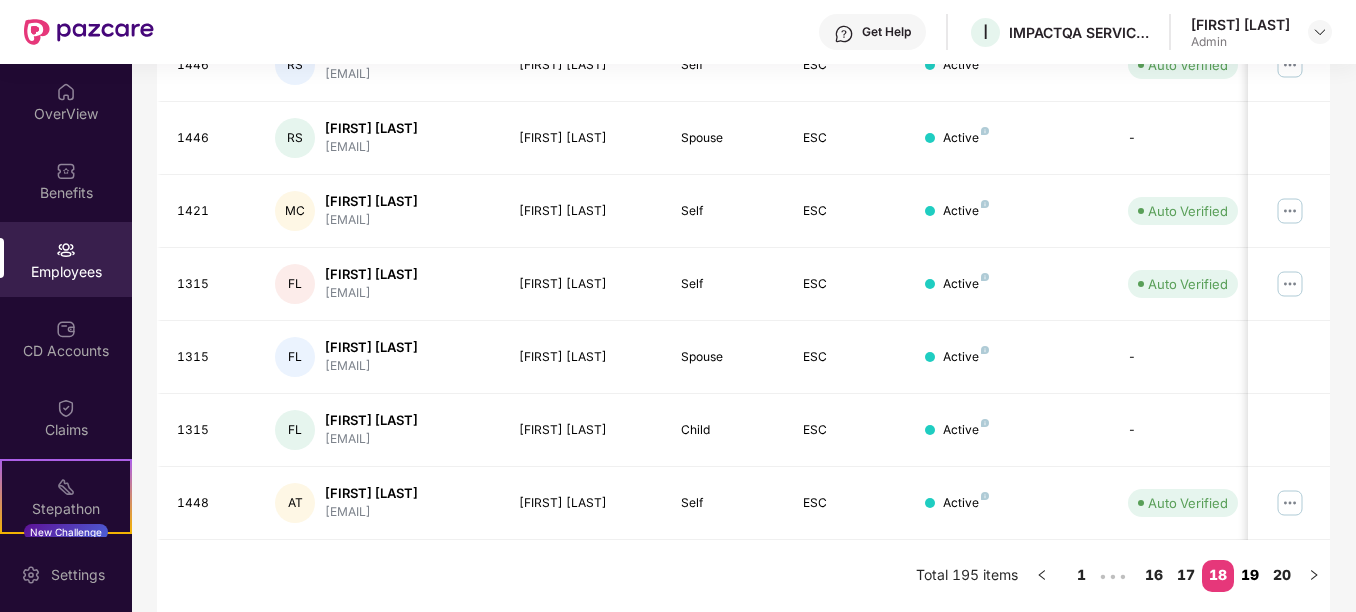 click on "19" at bounding box center [1250, 575] 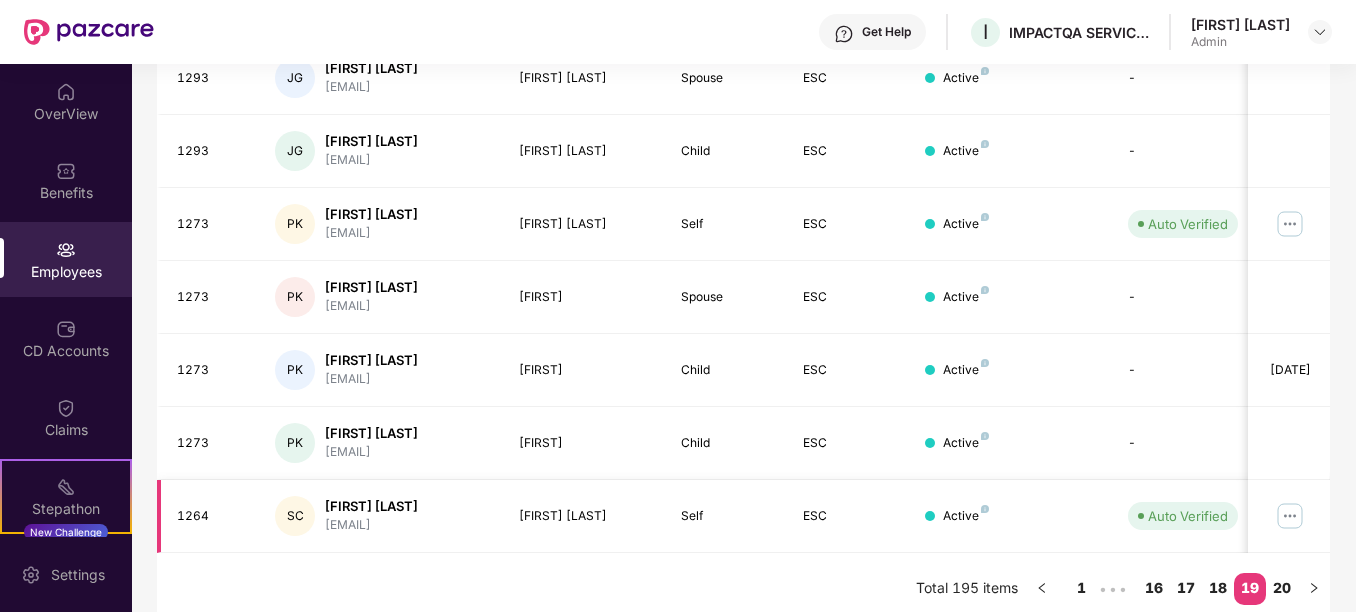 scroll, scrollTop: 617, scrollLeft: 0, axis: vertical 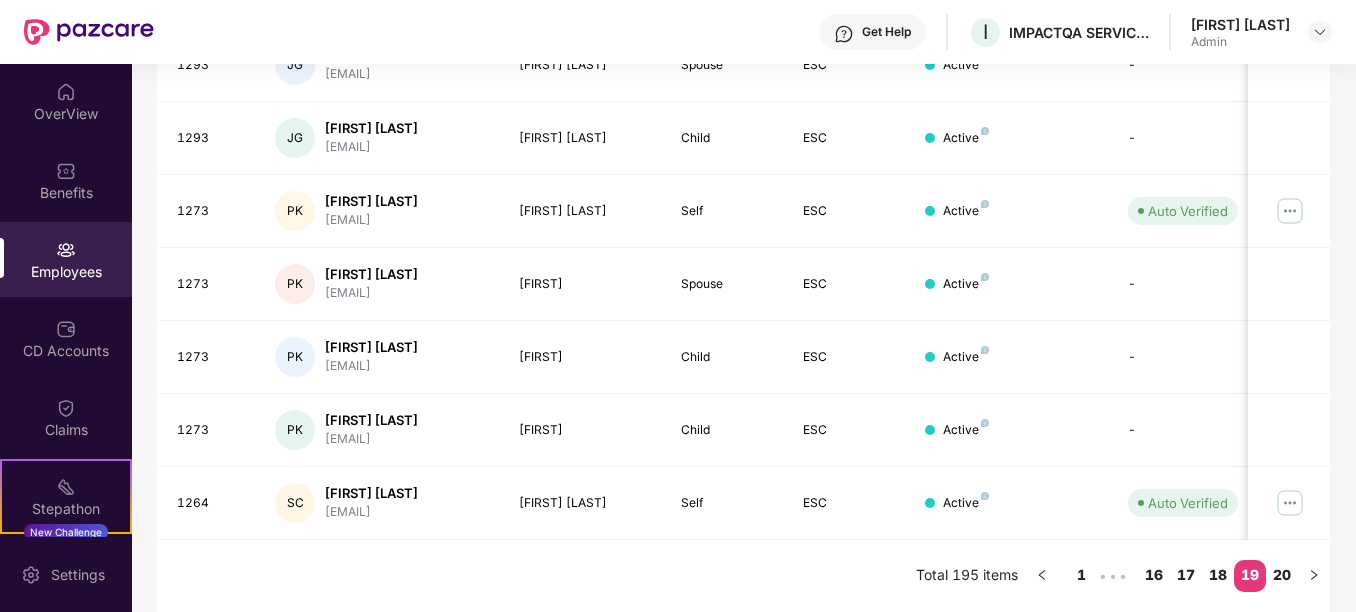 click on "19" at bounding box center (1250, 575) 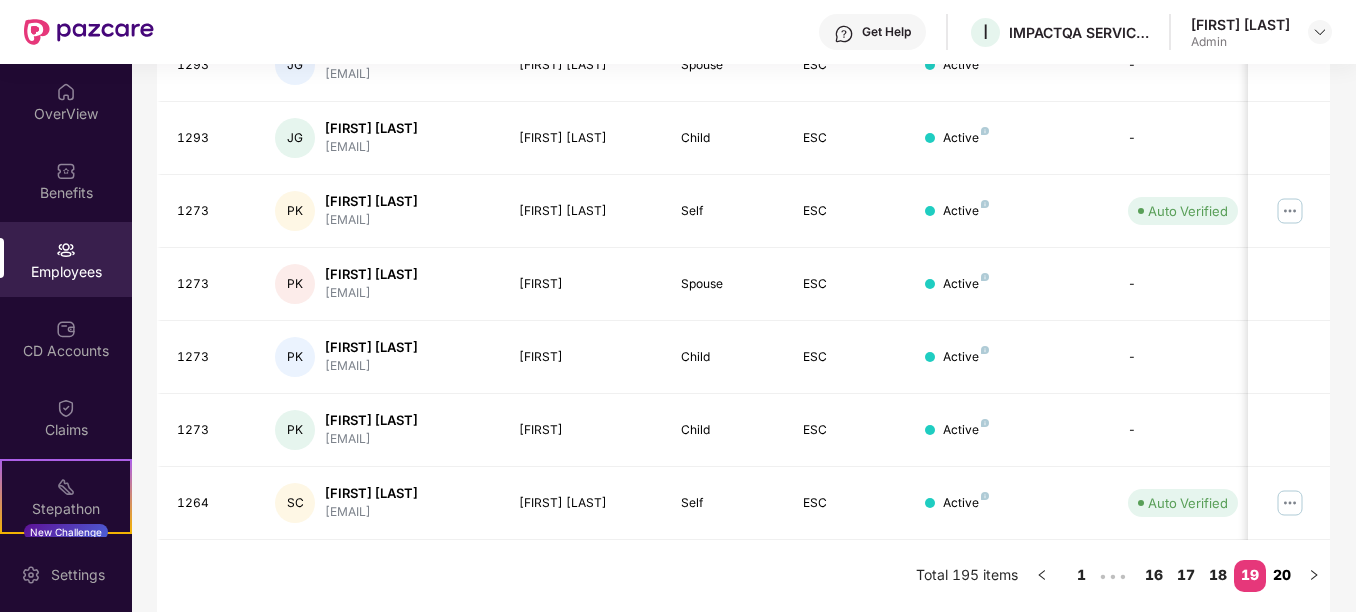 click on "20" at bounding box center [1282, 575] 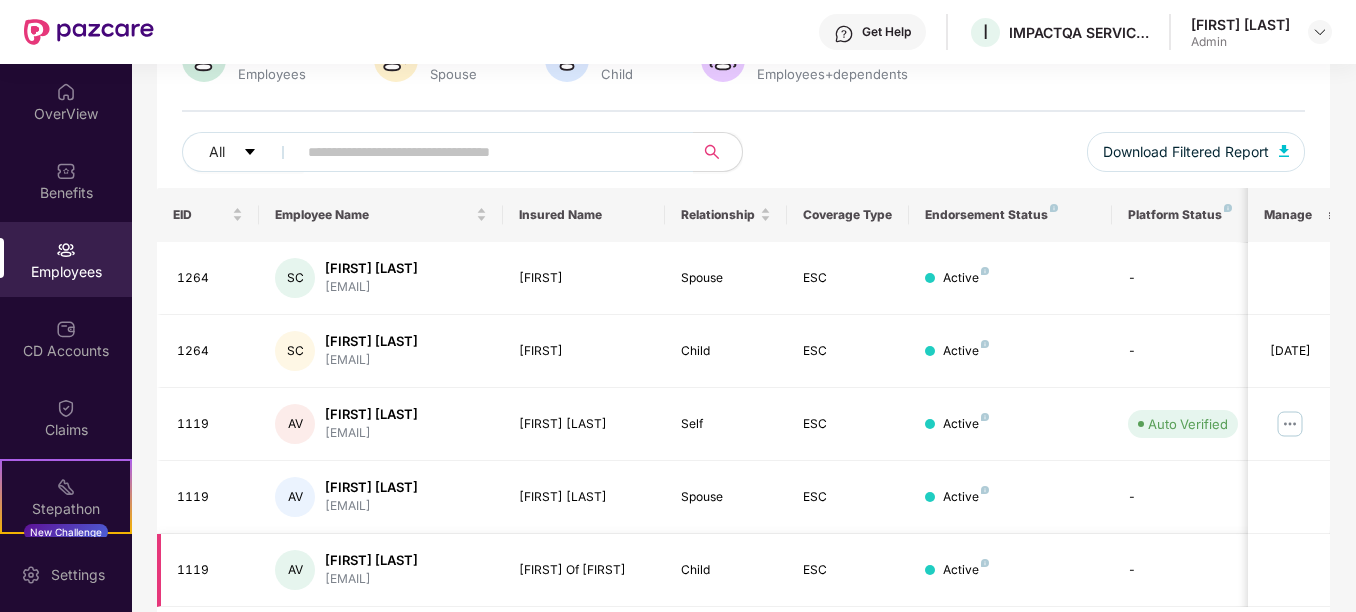 scroll, scrollTop: 252, scrollLeft: 0, axis: vertical 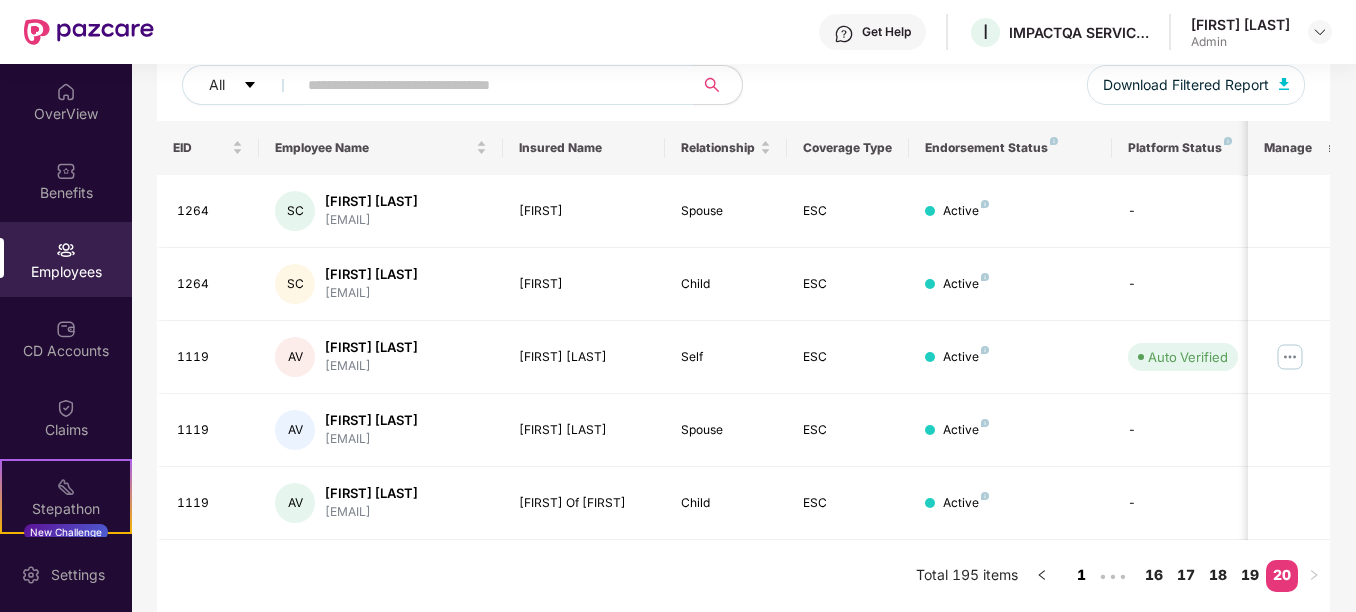 click on "1" at bounding box center [1082, 575] 